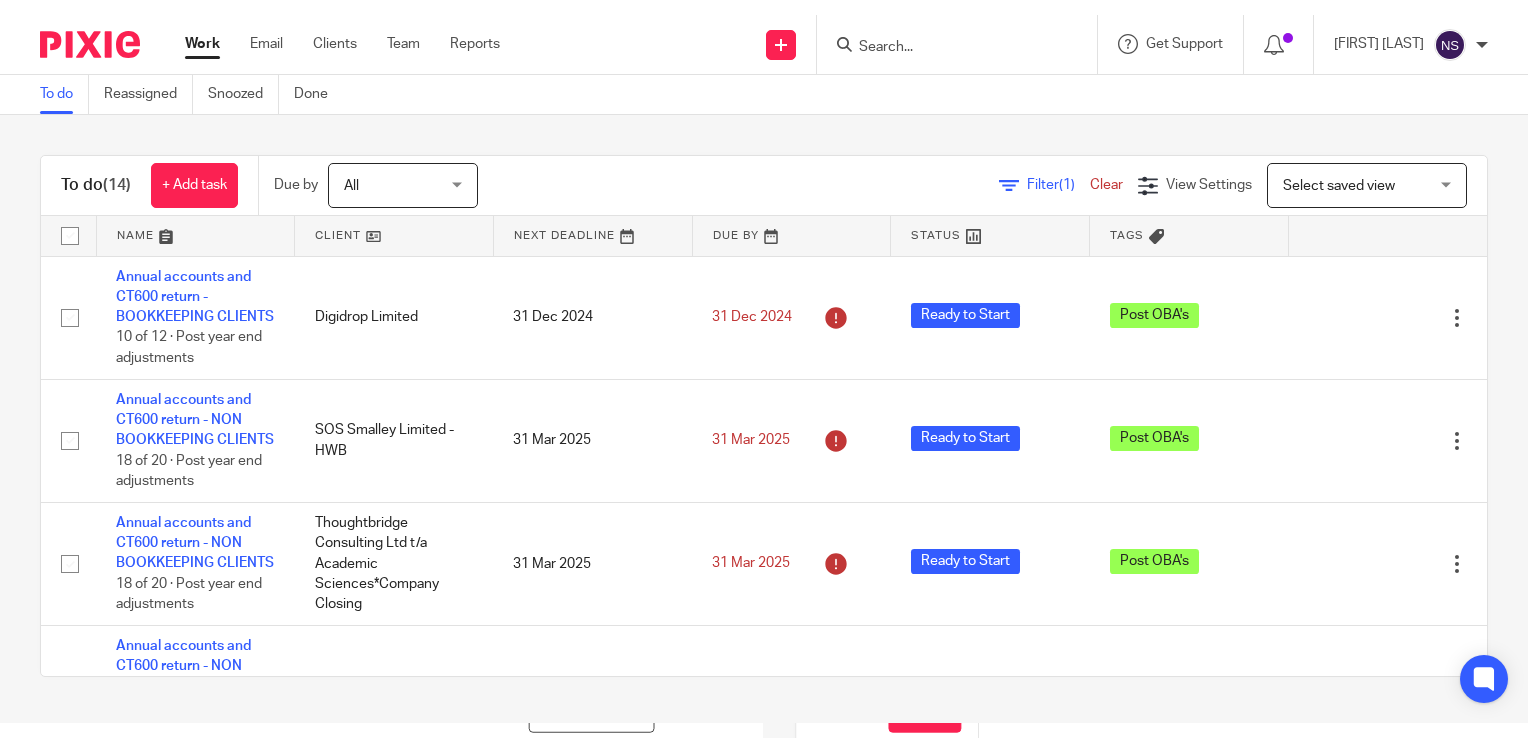scroll, scrollTop: 0, scrollLeft: 0, axis: both 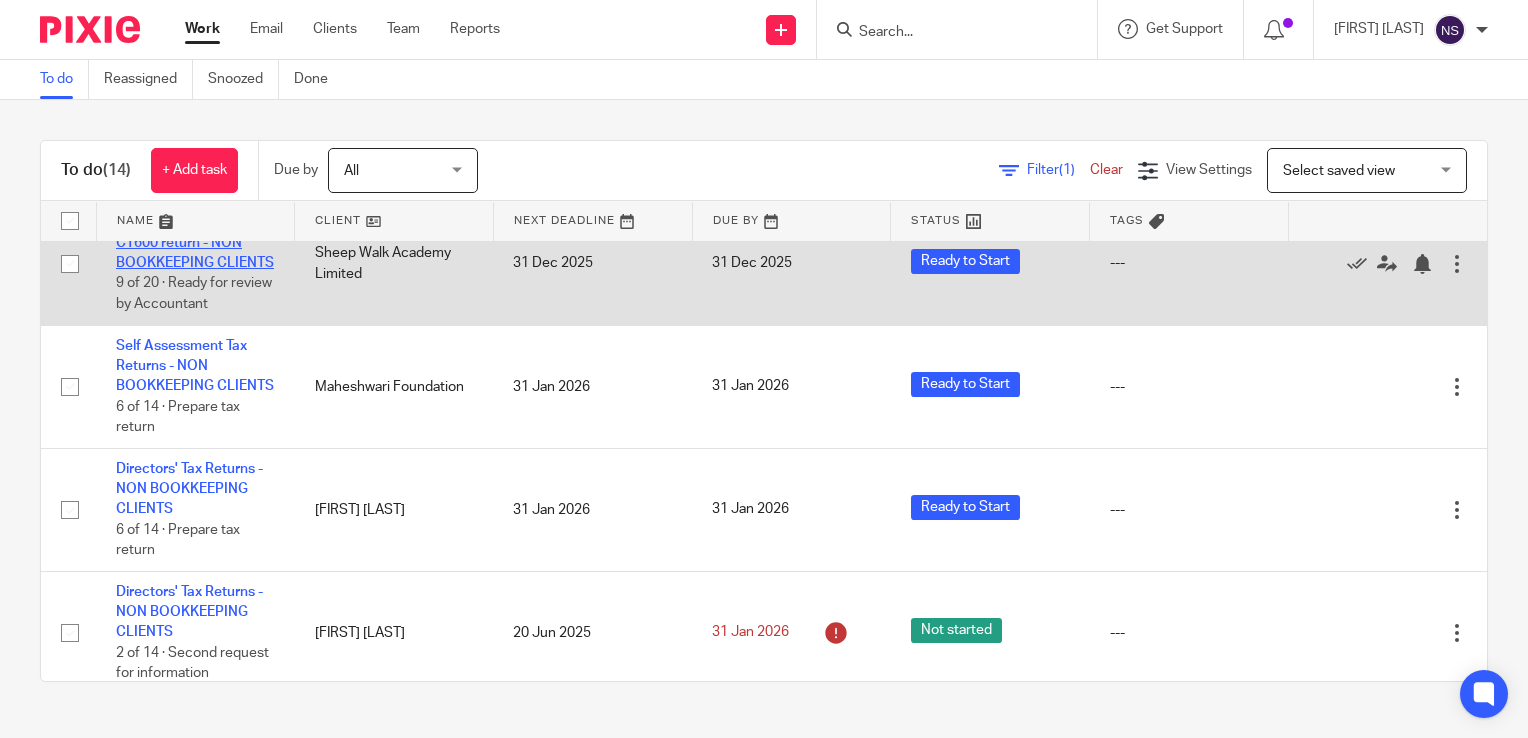 click on "Annual accounts and CT600 return - NON BOOKKEEPING CLIENTS" at bounding box center [195, 243] 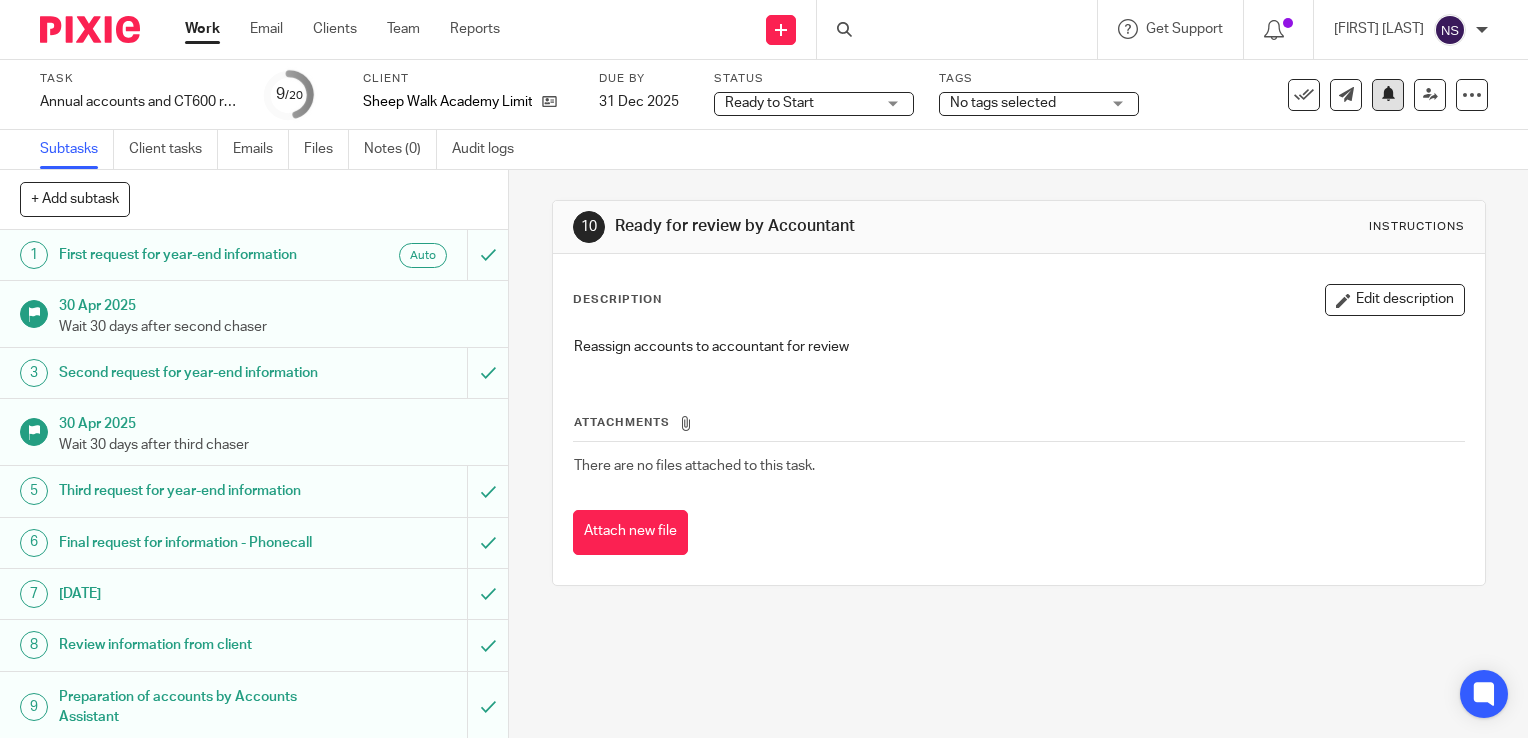 scroll, scrollTop: 0, scrollLeft: 0, axis: both 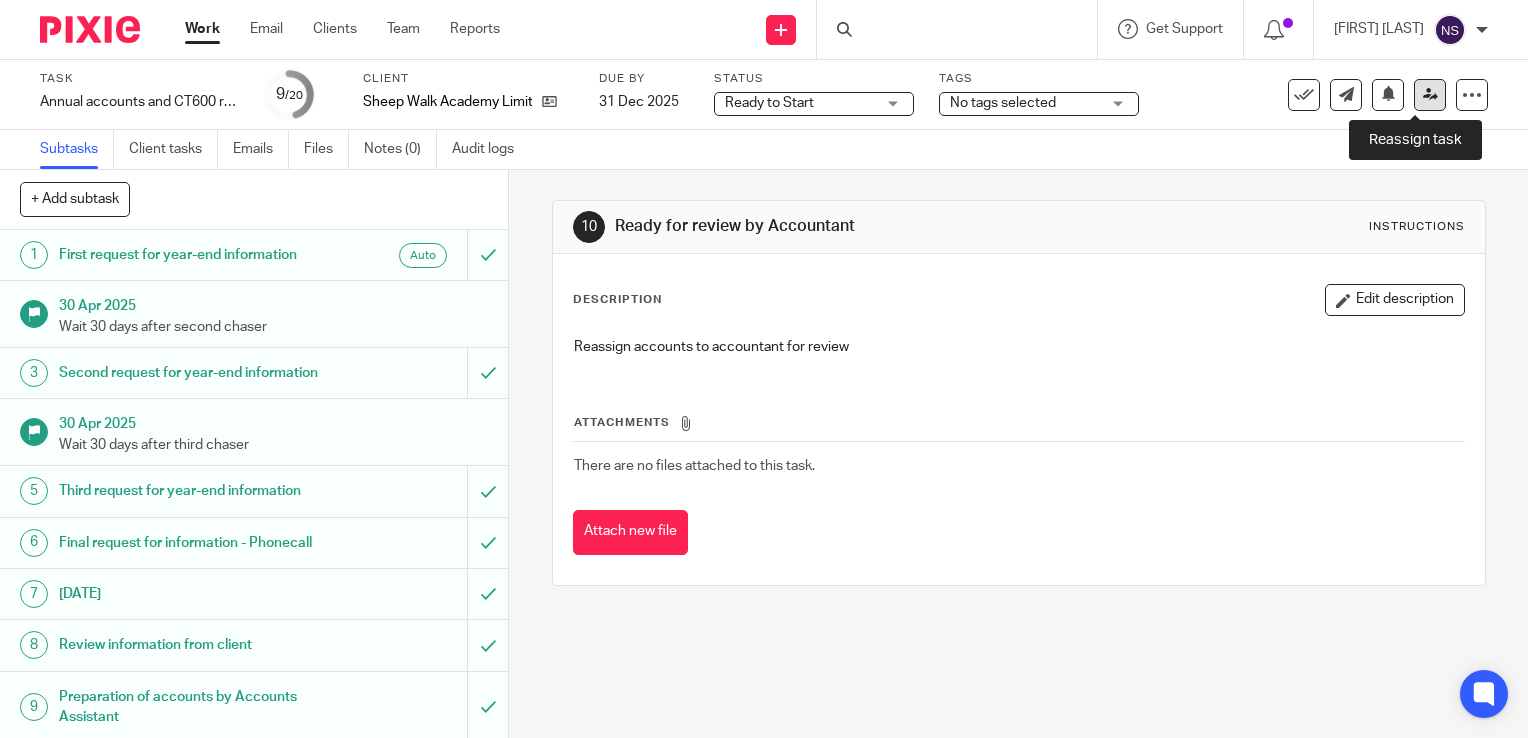 click at bounding box center [1430, 94] 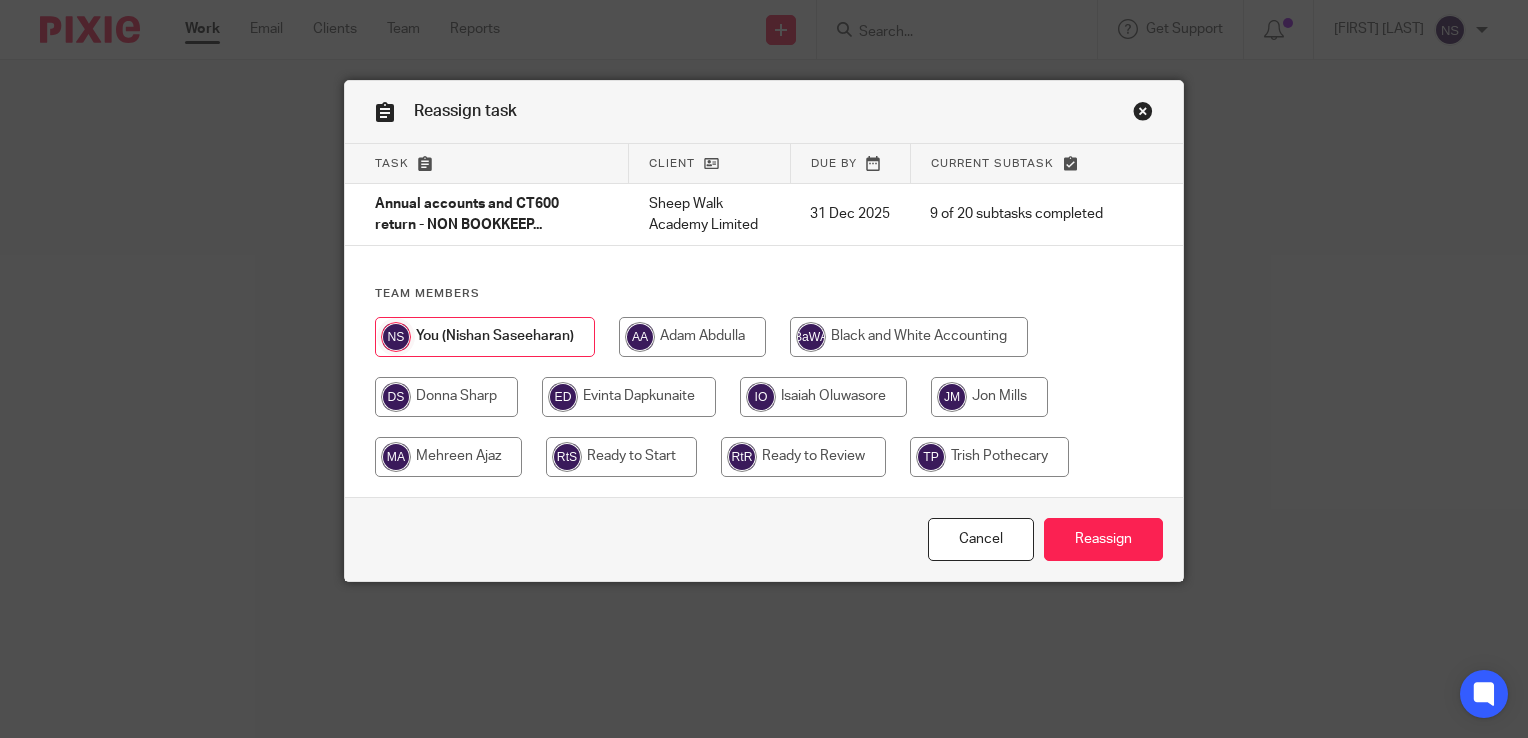 scroll, scrollTop: 0, scrollLeft: 0, axis: both 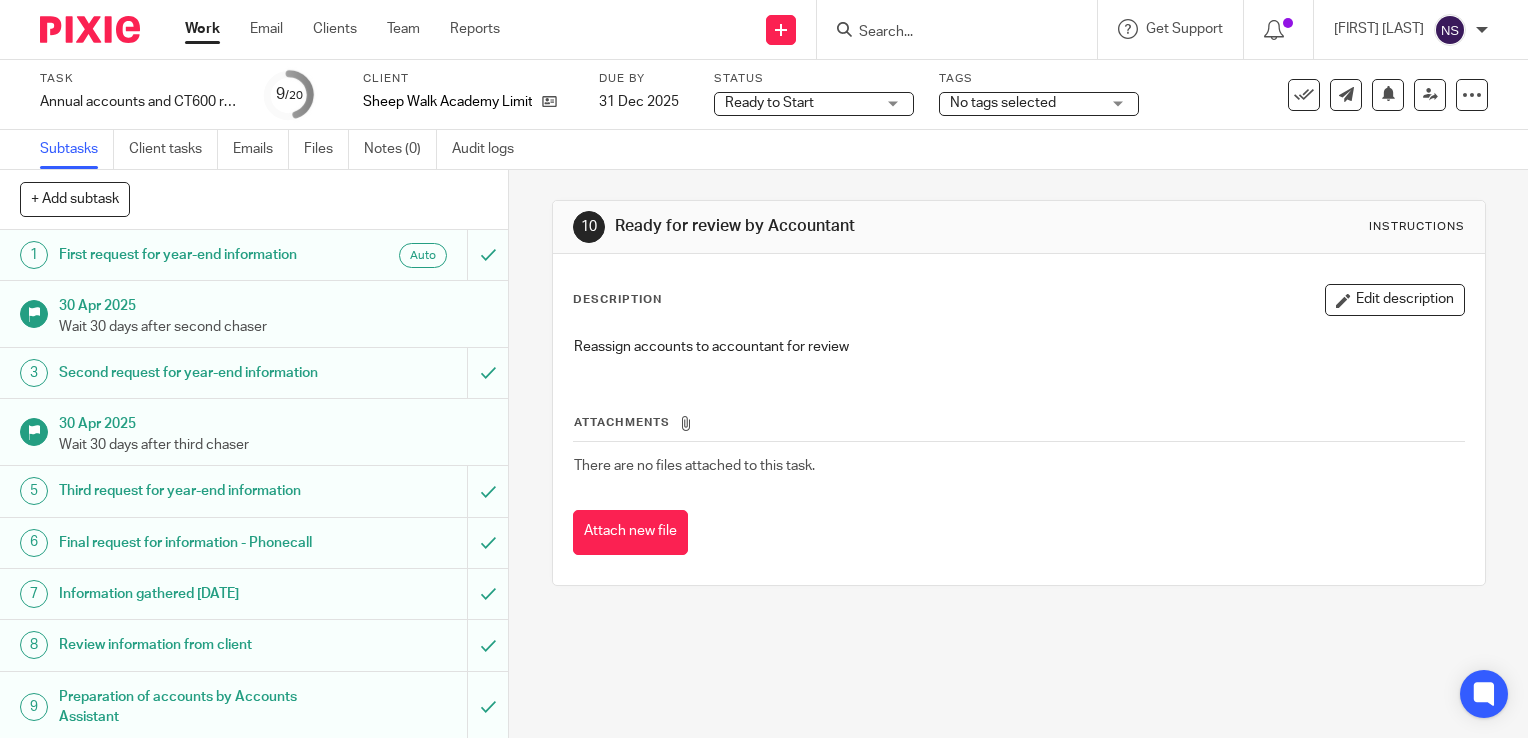 click at bounding box center (90, 29) 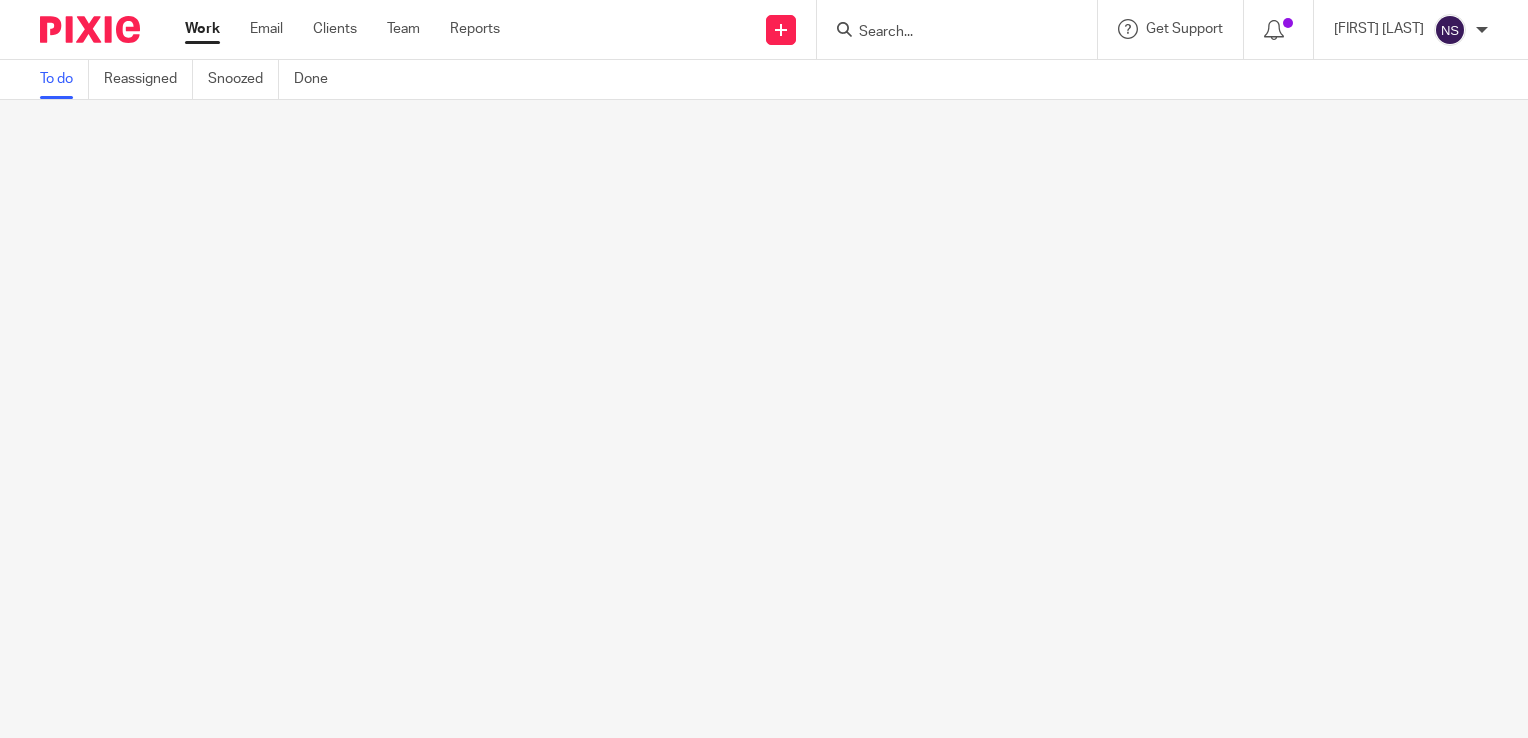 scroll, scrollTop: 0, scrollLeft: 0, axis: both 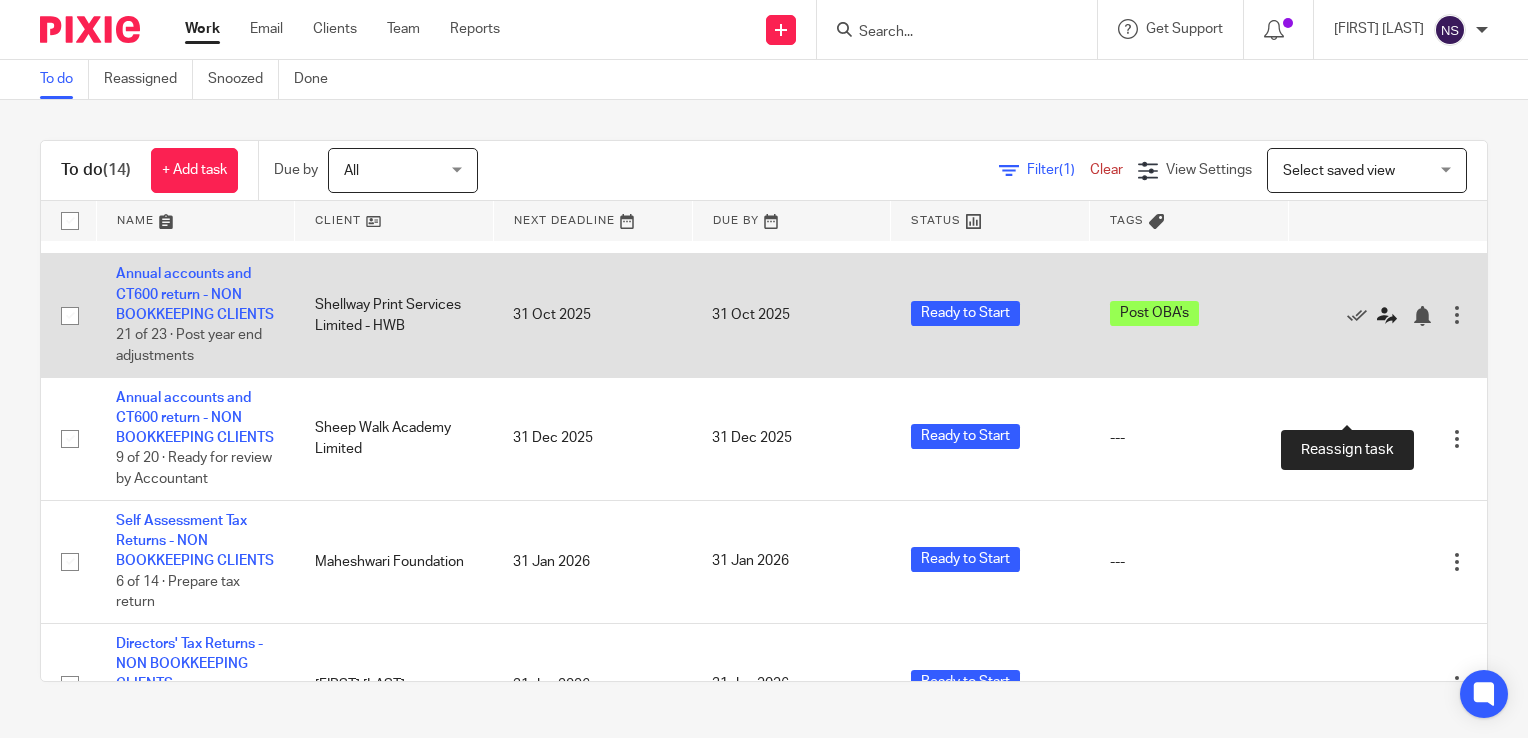 click at bounding box center (1387, 316) 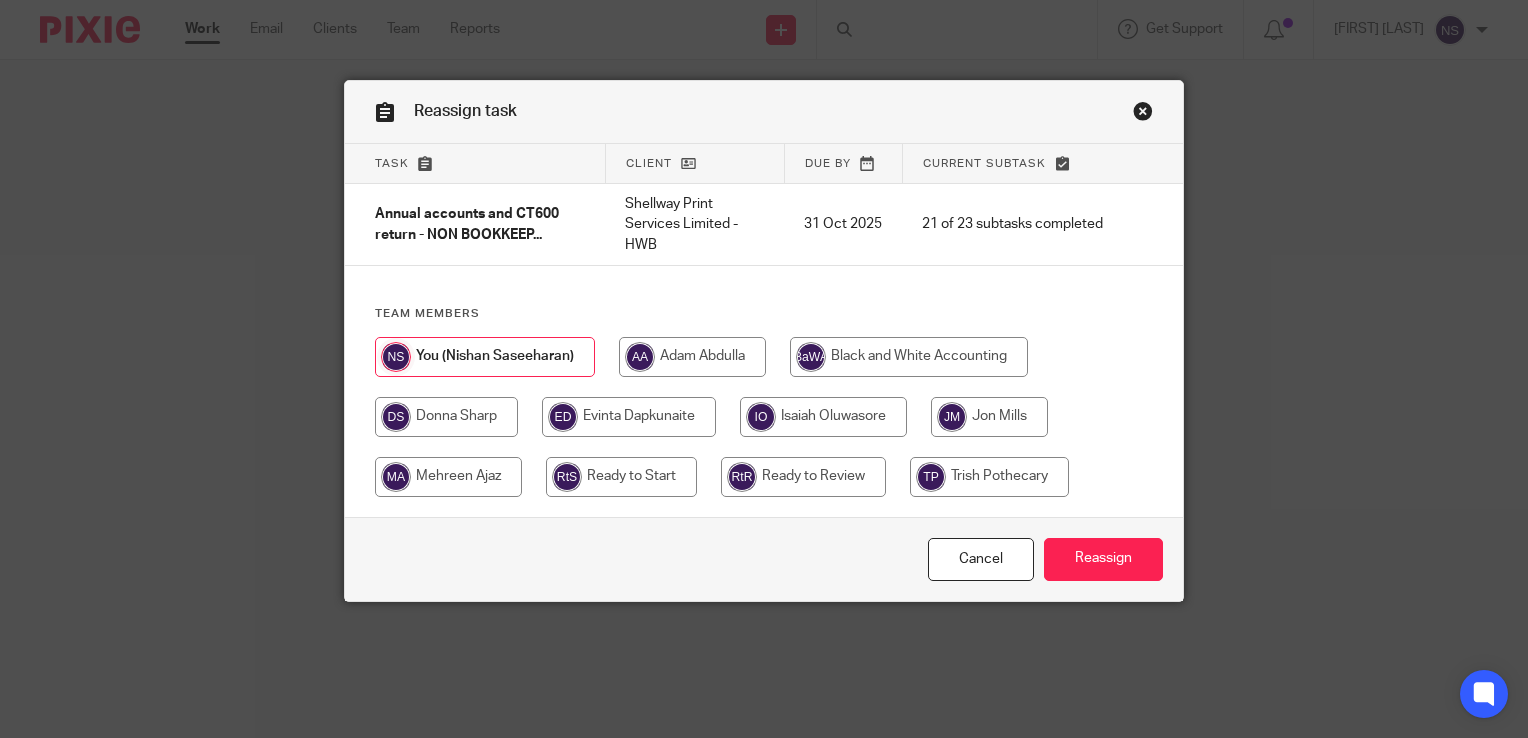 scroll, scrollTop: 0, scrollLeft: 0, axis: both 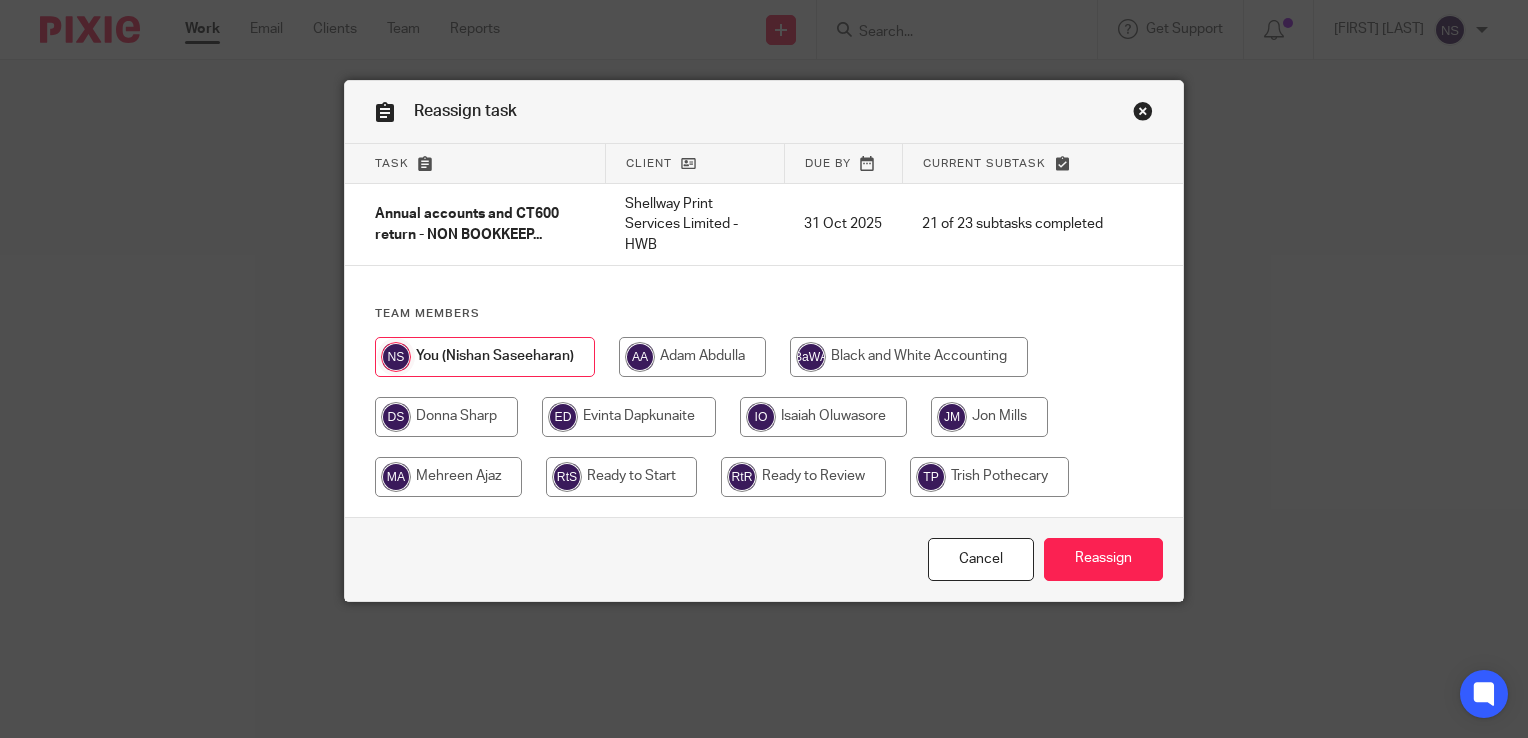 click at bounding box center (803, 477) 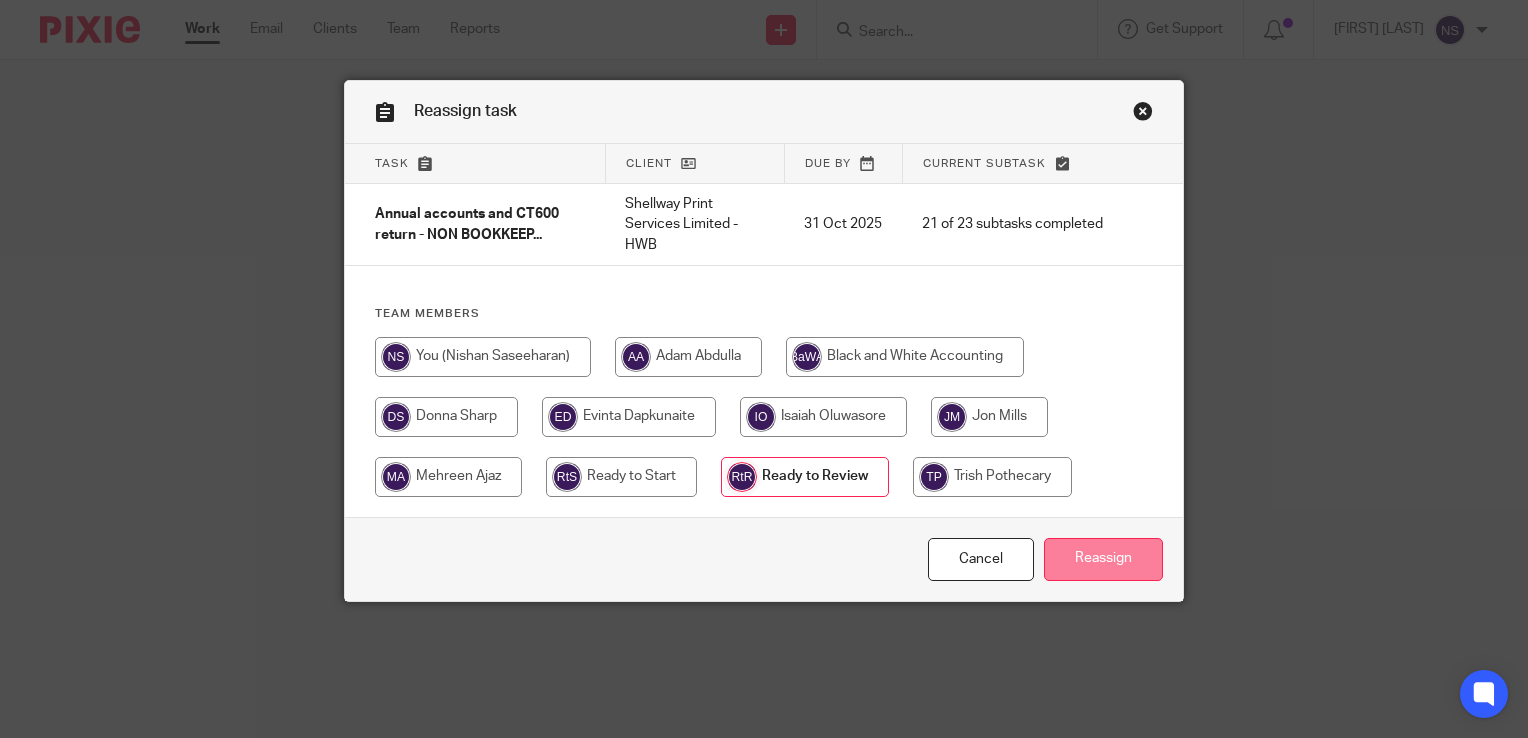click on "Reassign" at bounding box center [1103, 559] 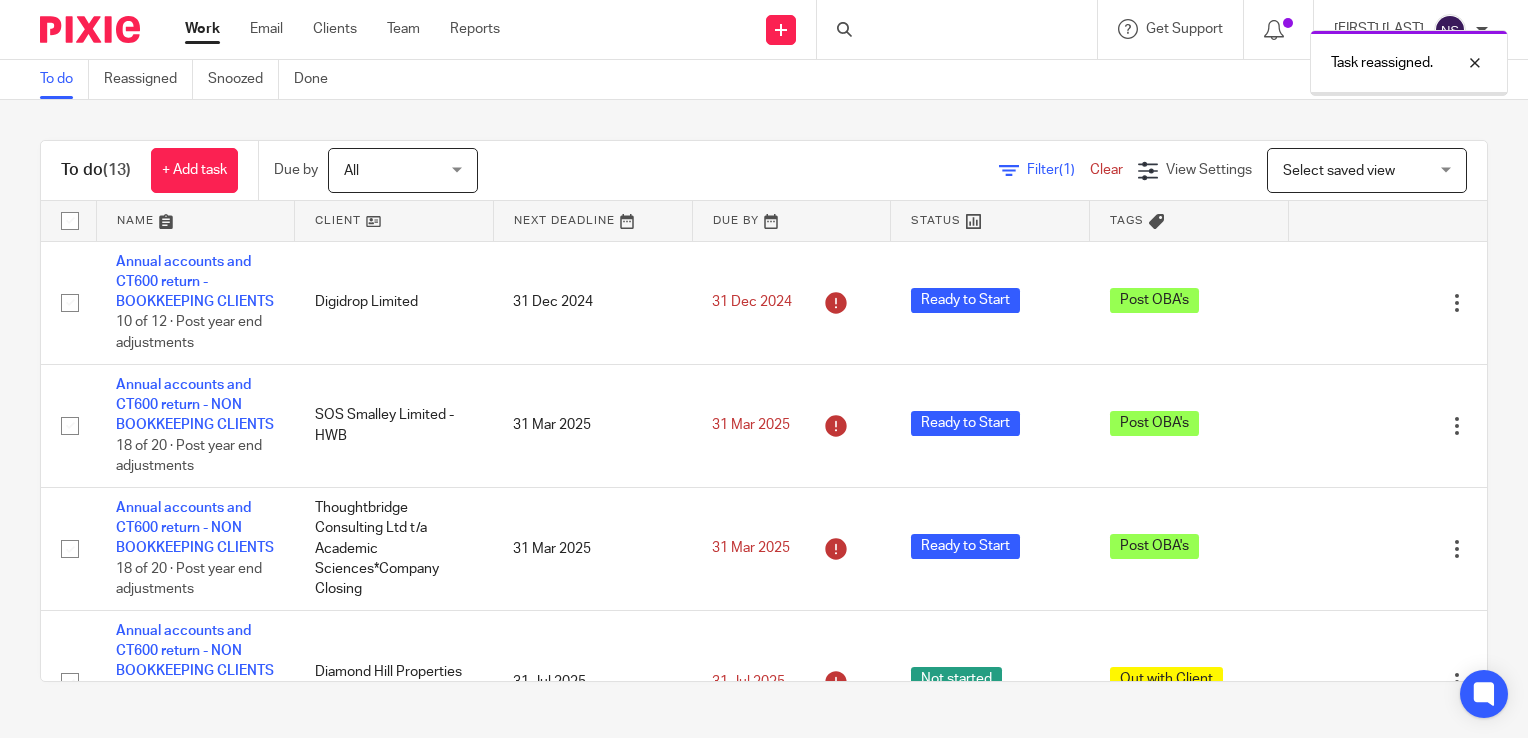 scroll, scrollTop: 0, scrollLeft: 0, axis: both 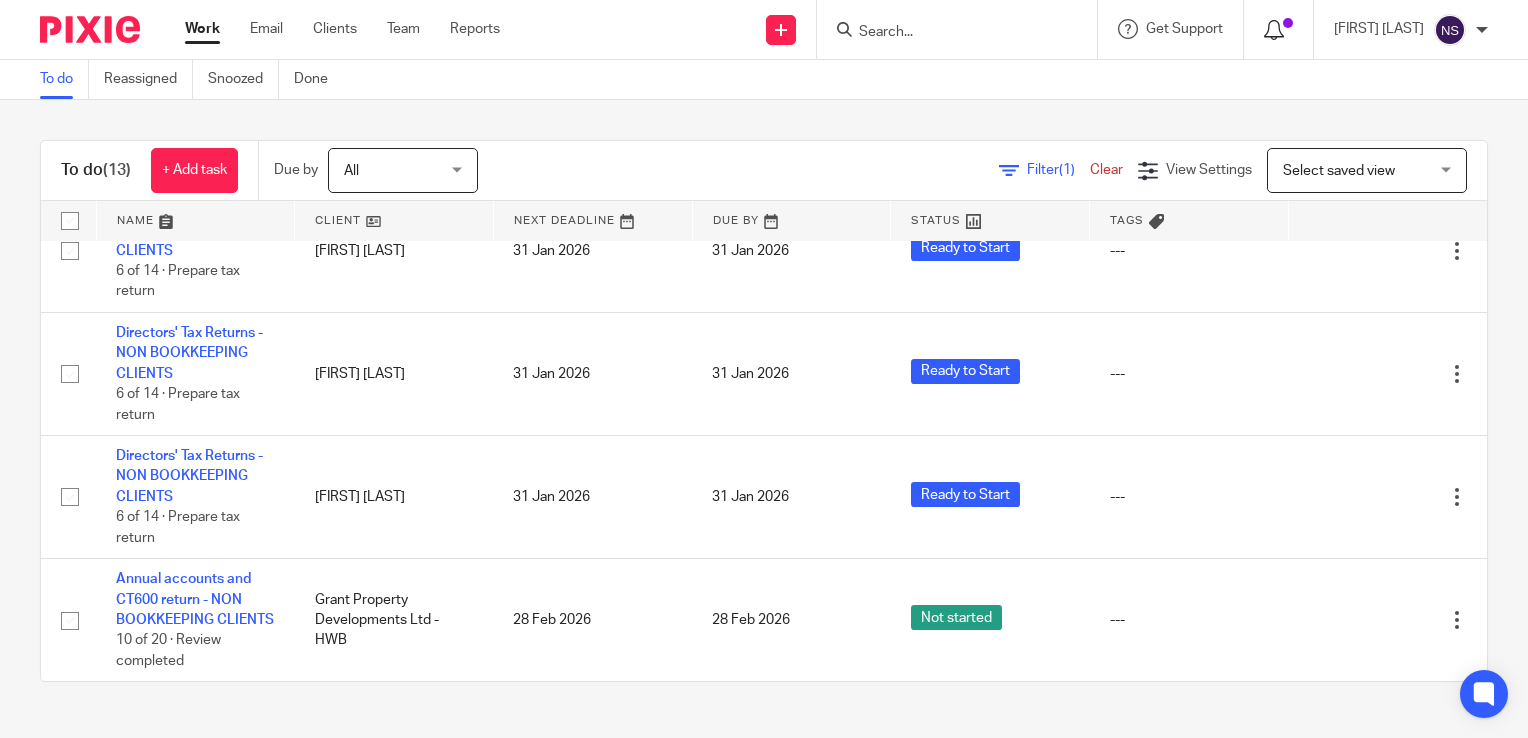 click at bounding box center [1274, 30] 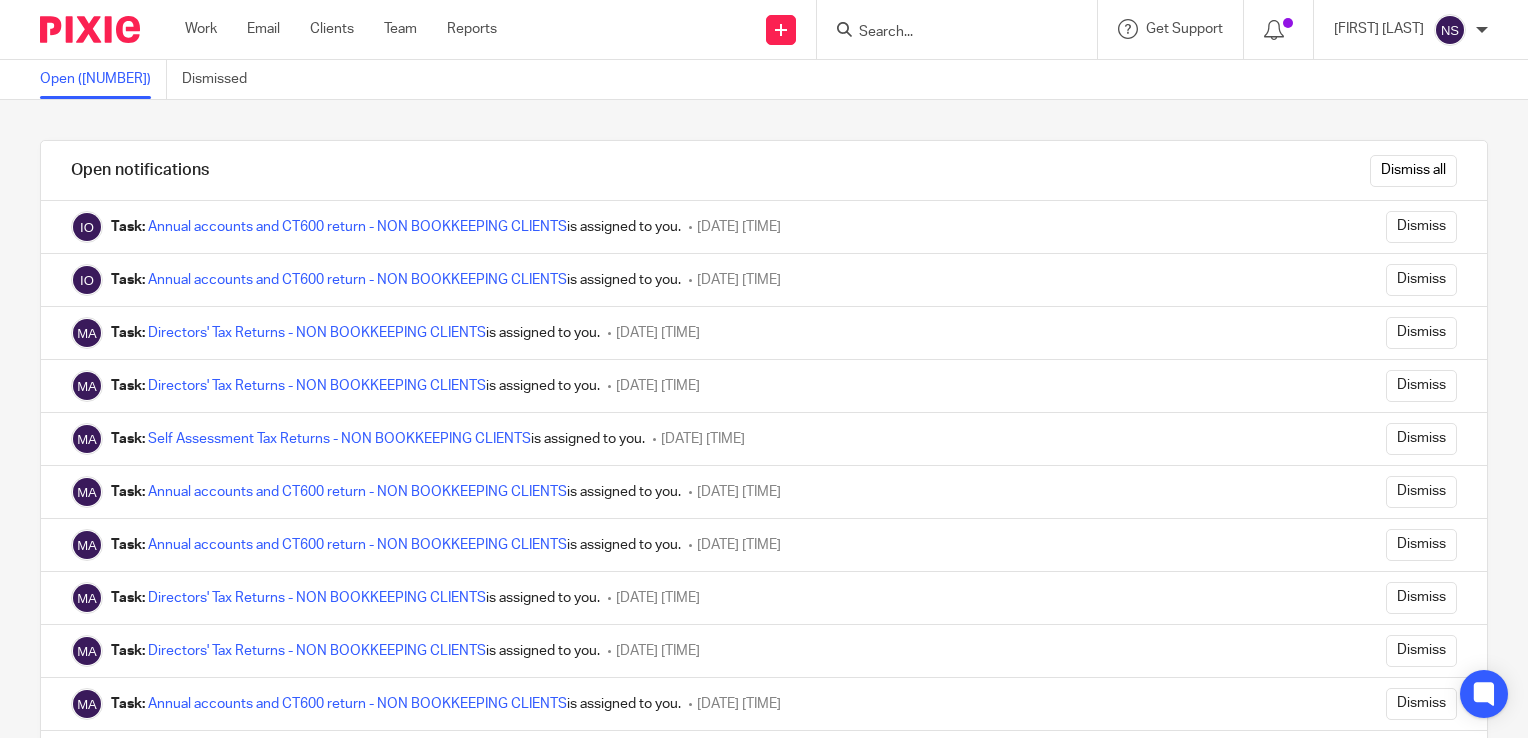scroll, scrollTop: 0, scrollLeft: 0, axis: both 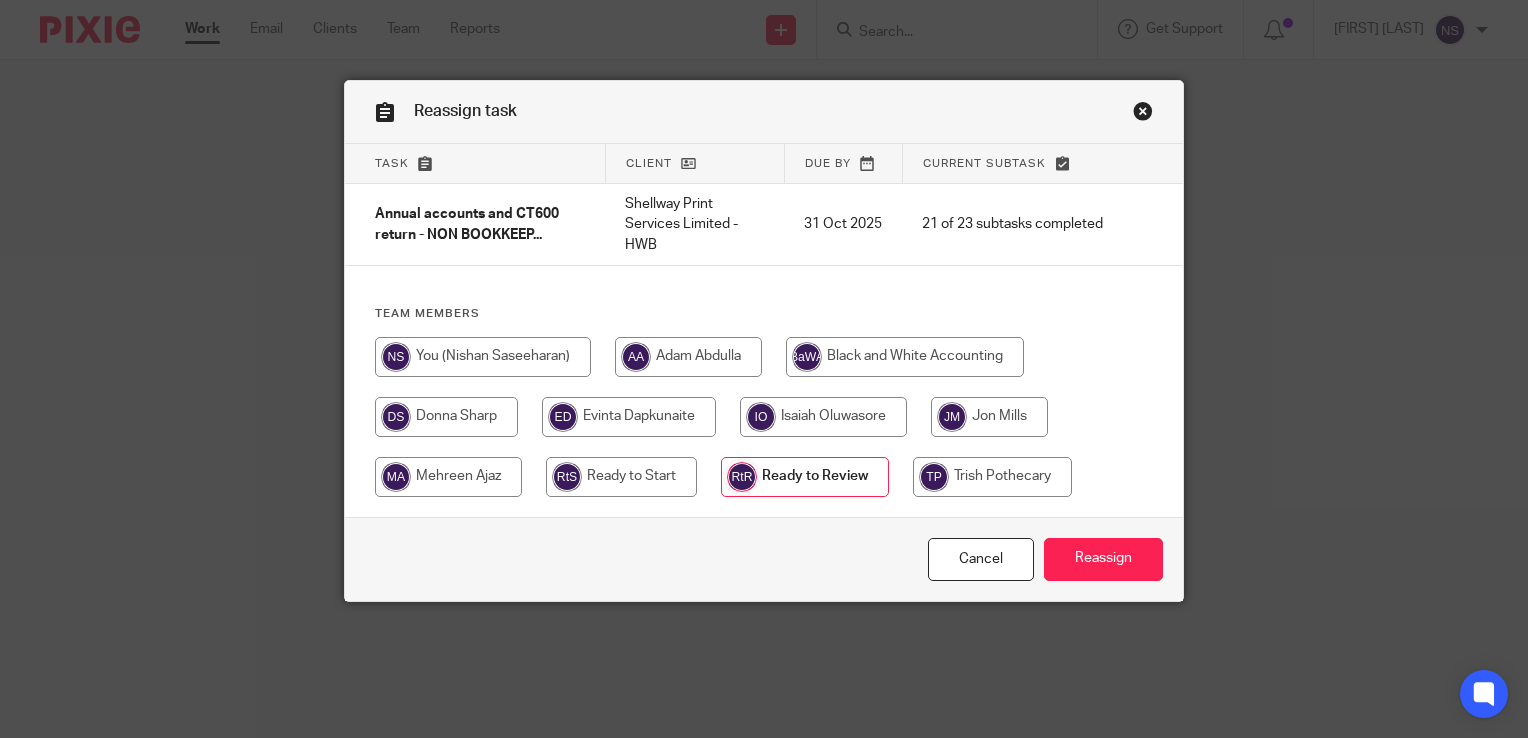 click at bounding box center (1143, 114) 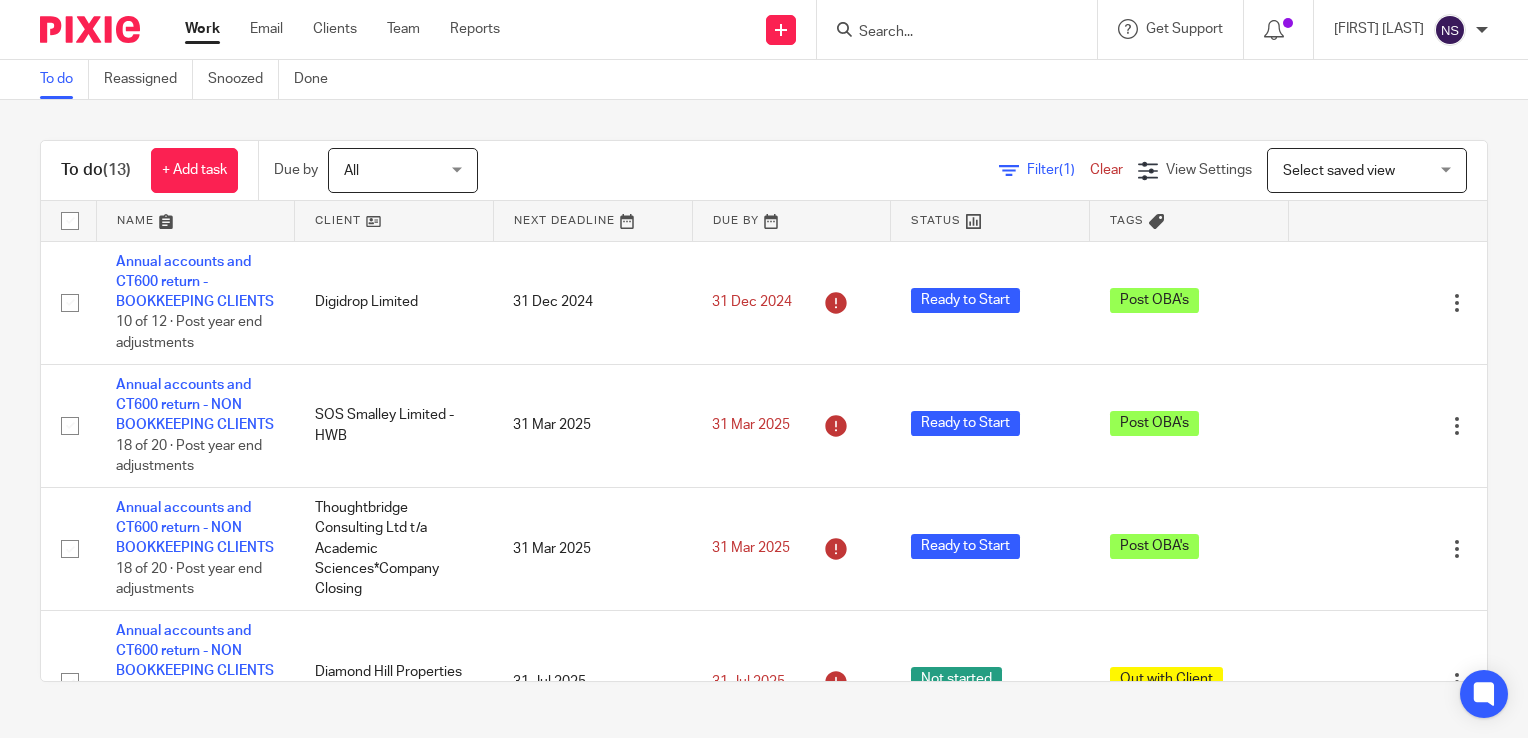 scroll, scrollTop: 0, scrollLeft: 0, axis: both 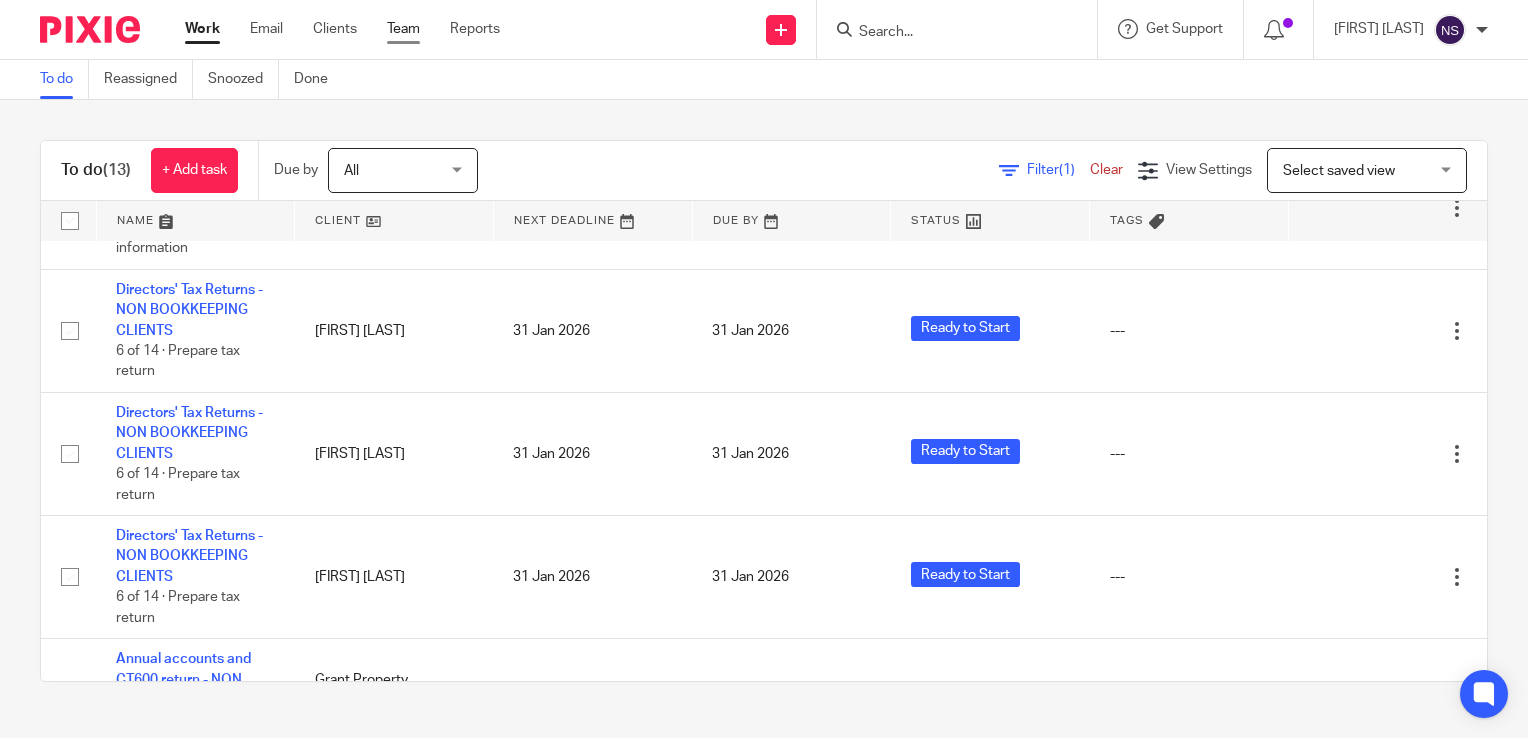 click on "Team" at bounding box center [403, 29] 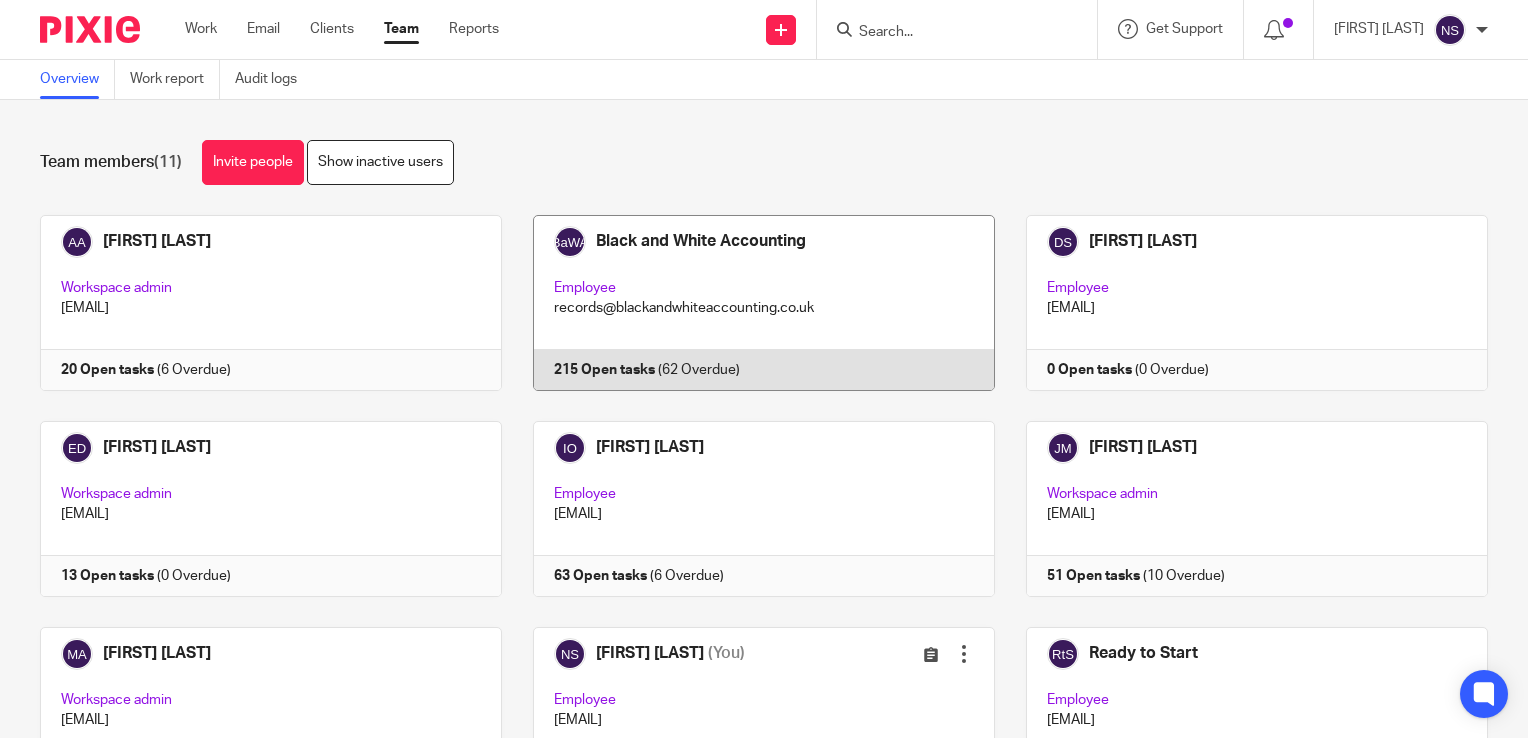 scroll, scrollTop: 0, scrollLeft: 0, axis: both 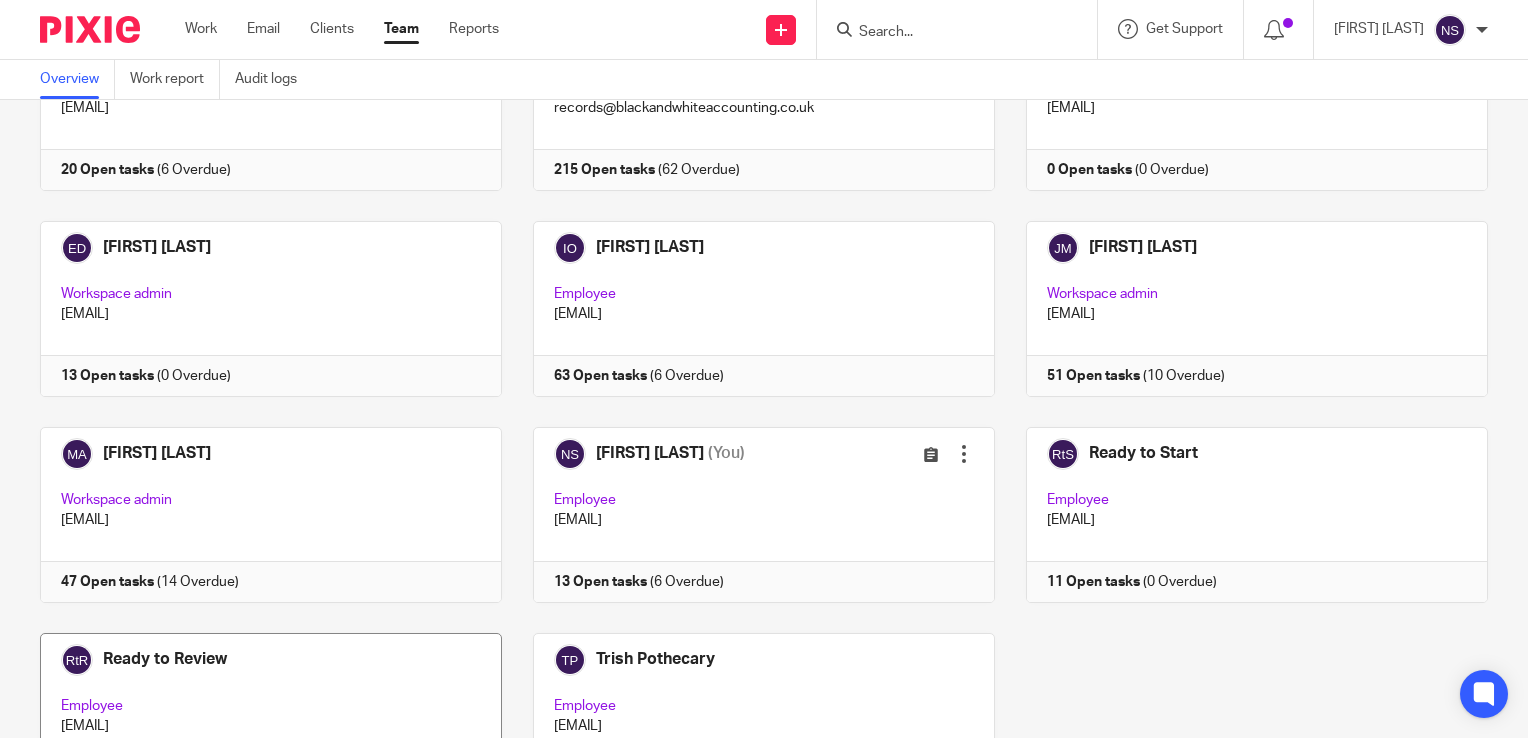 click at bounding box center (255, 721) 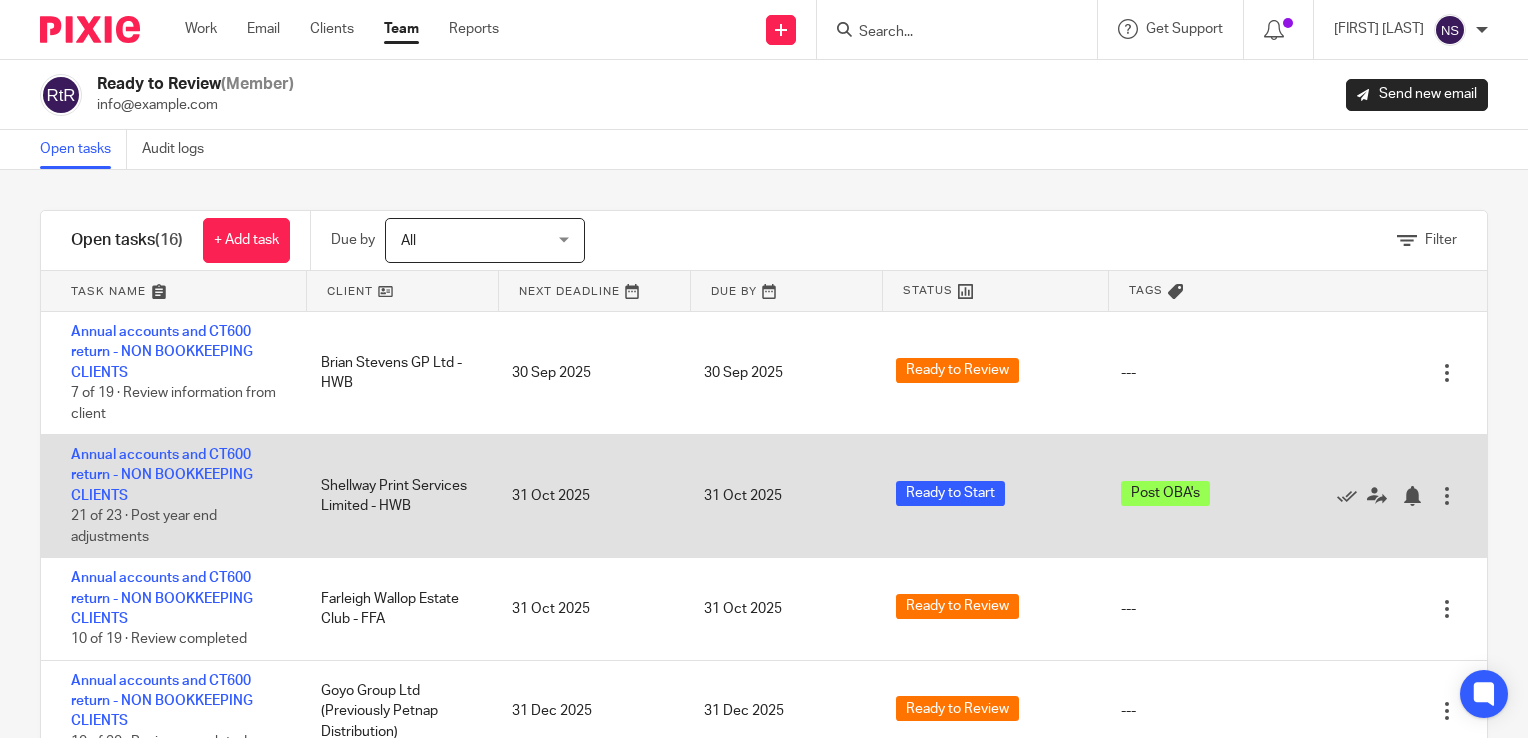 scroll, scrollTop: 0, scrollLeft: 0, axis: both 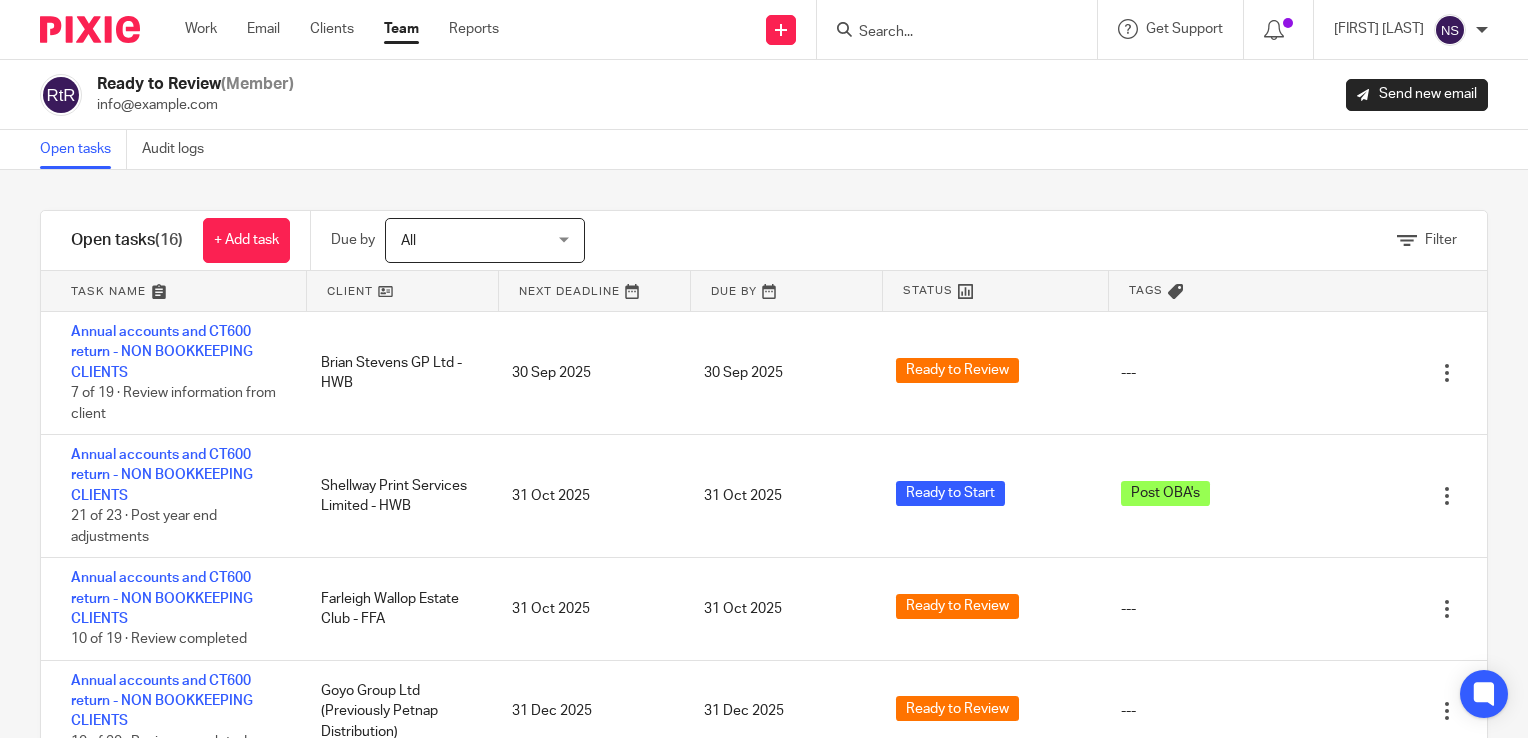 click at bounding box center [90, 29] 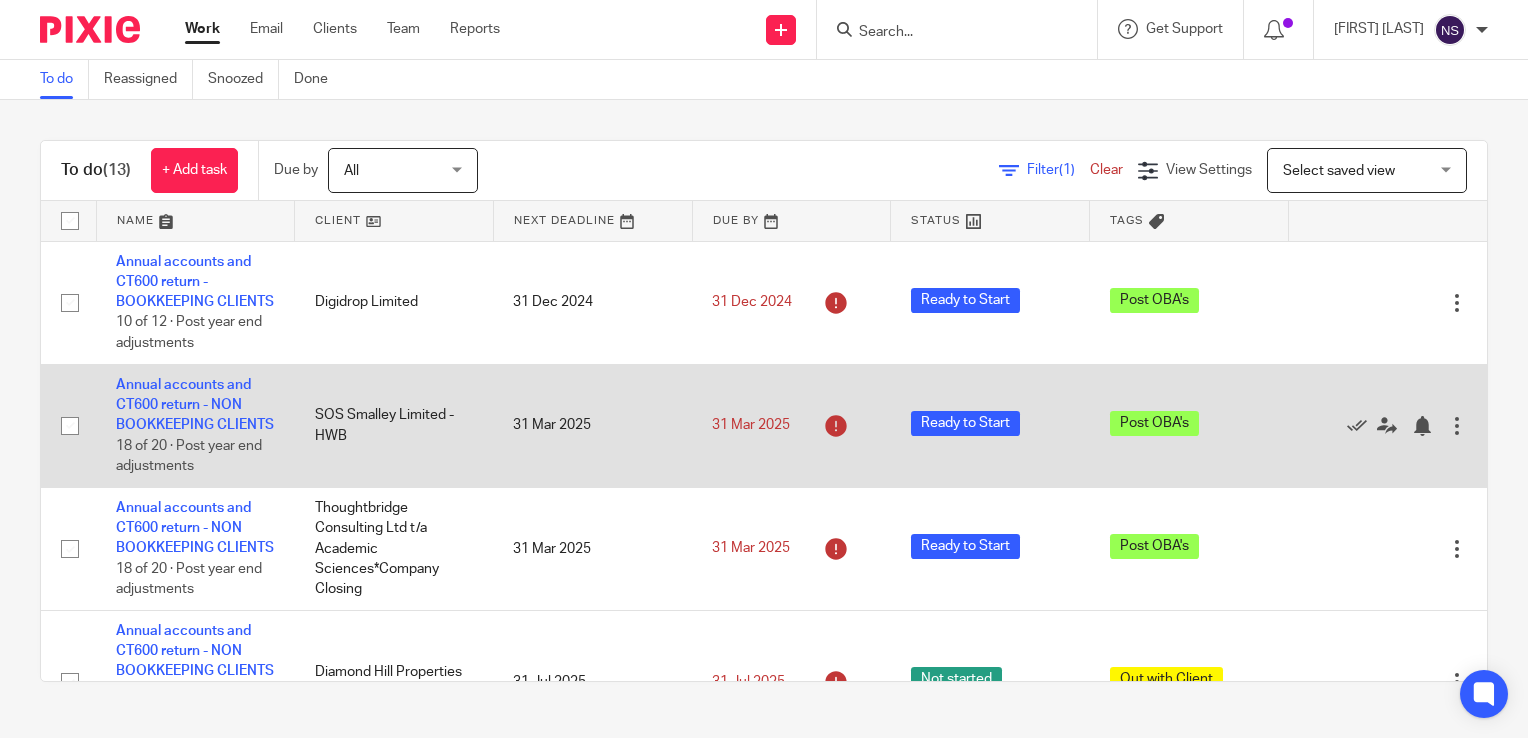 scroll, scrollTop: 0, scrollLeft: 0, axis: both 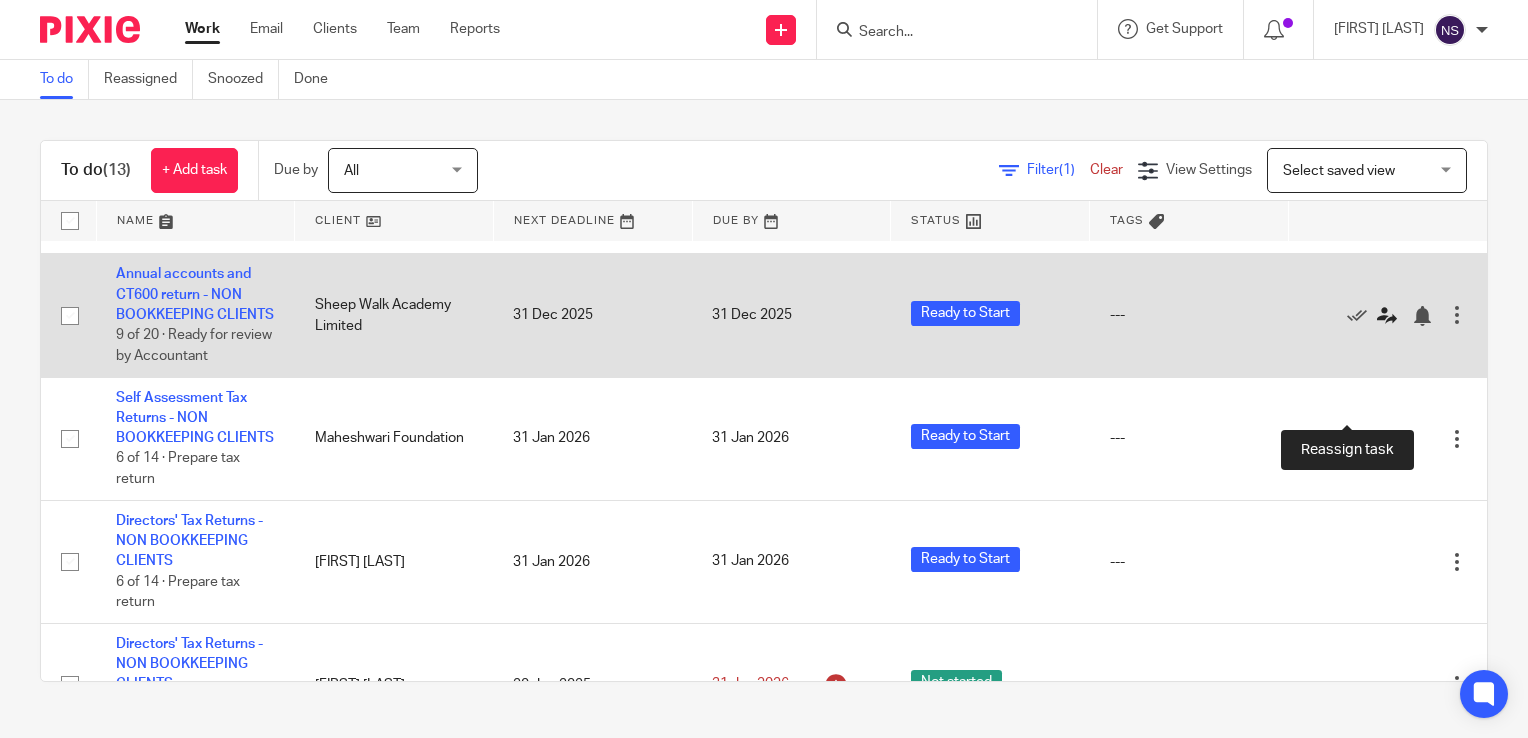 click at bounding box center (1387, 316) 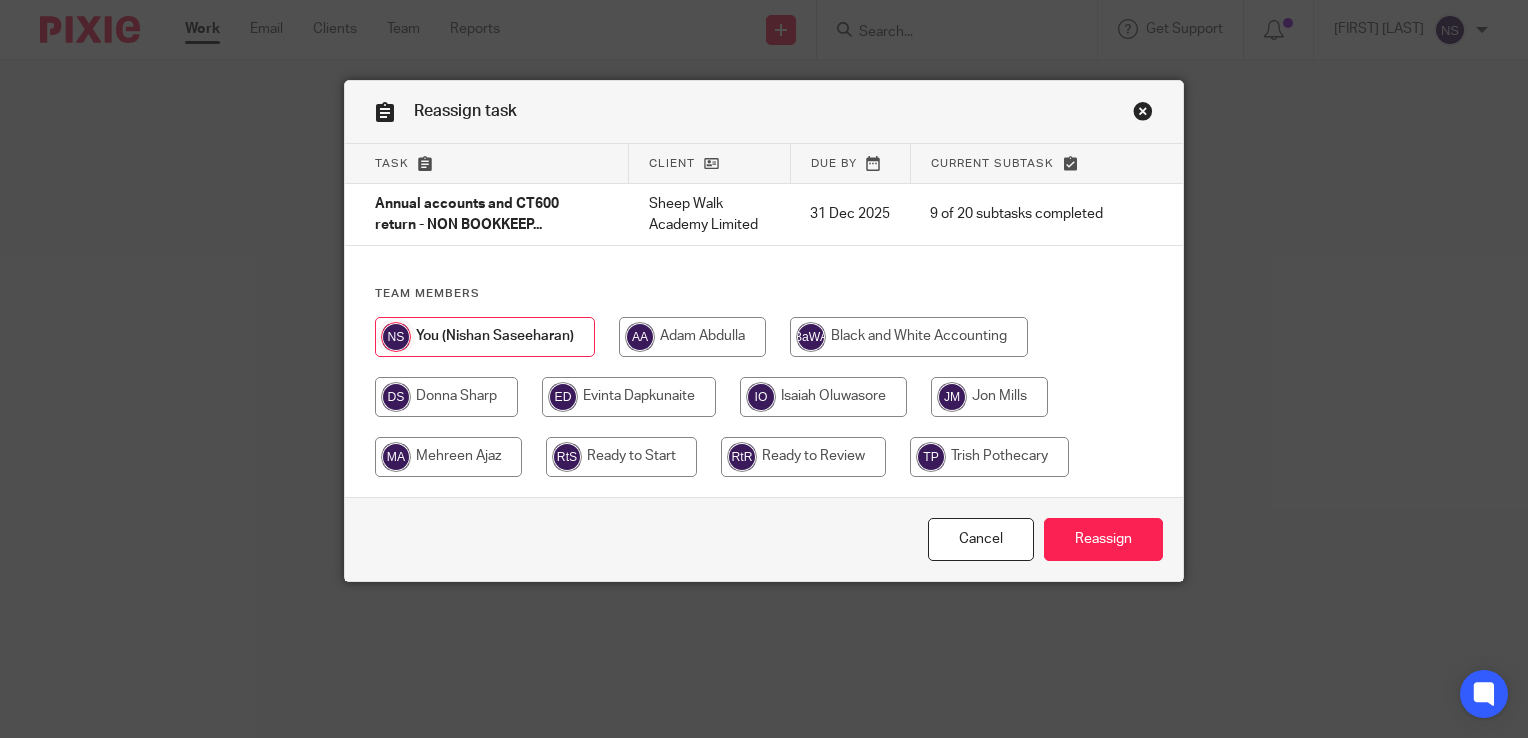 scroll, scrollTop: 0, scrollLeft: 0, axis: both 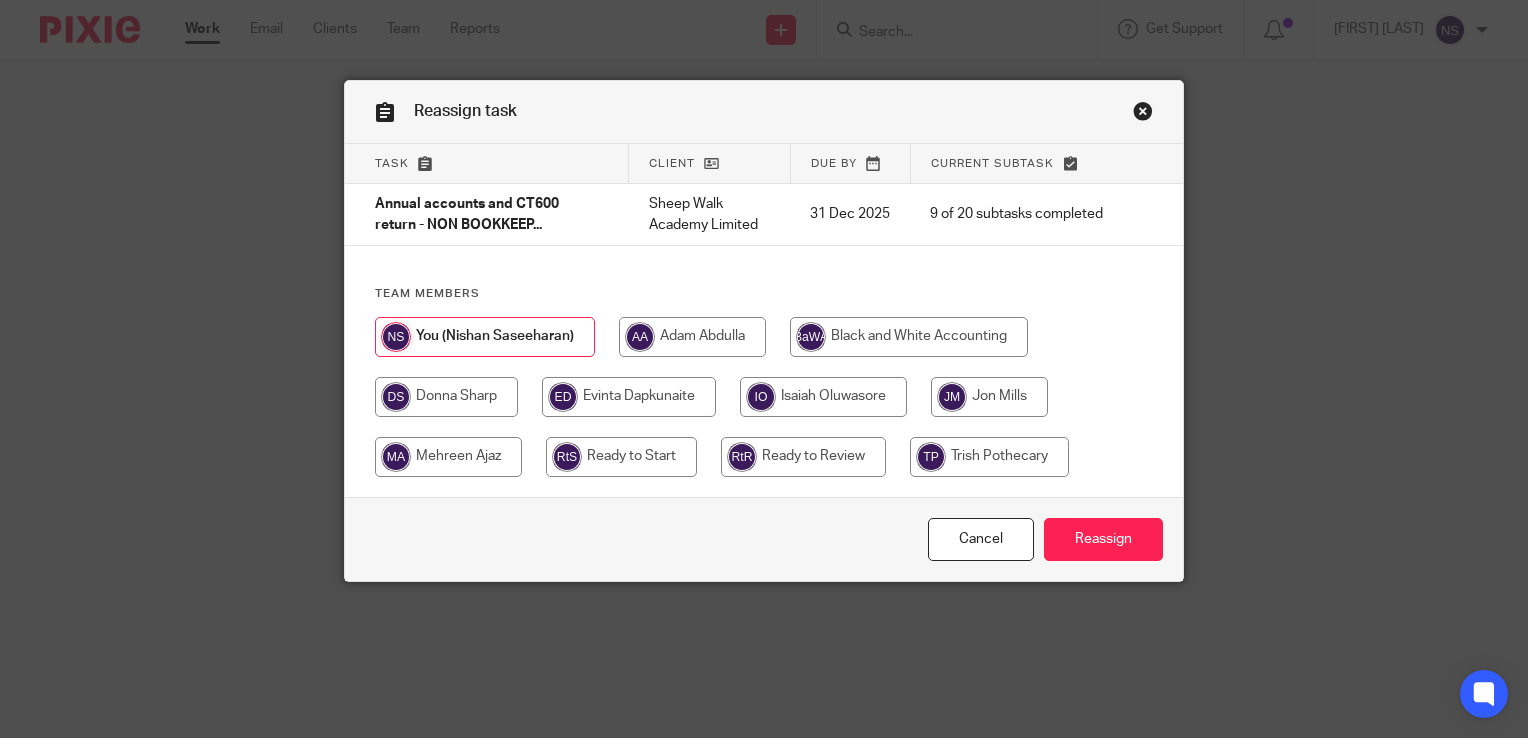 radio on "true" 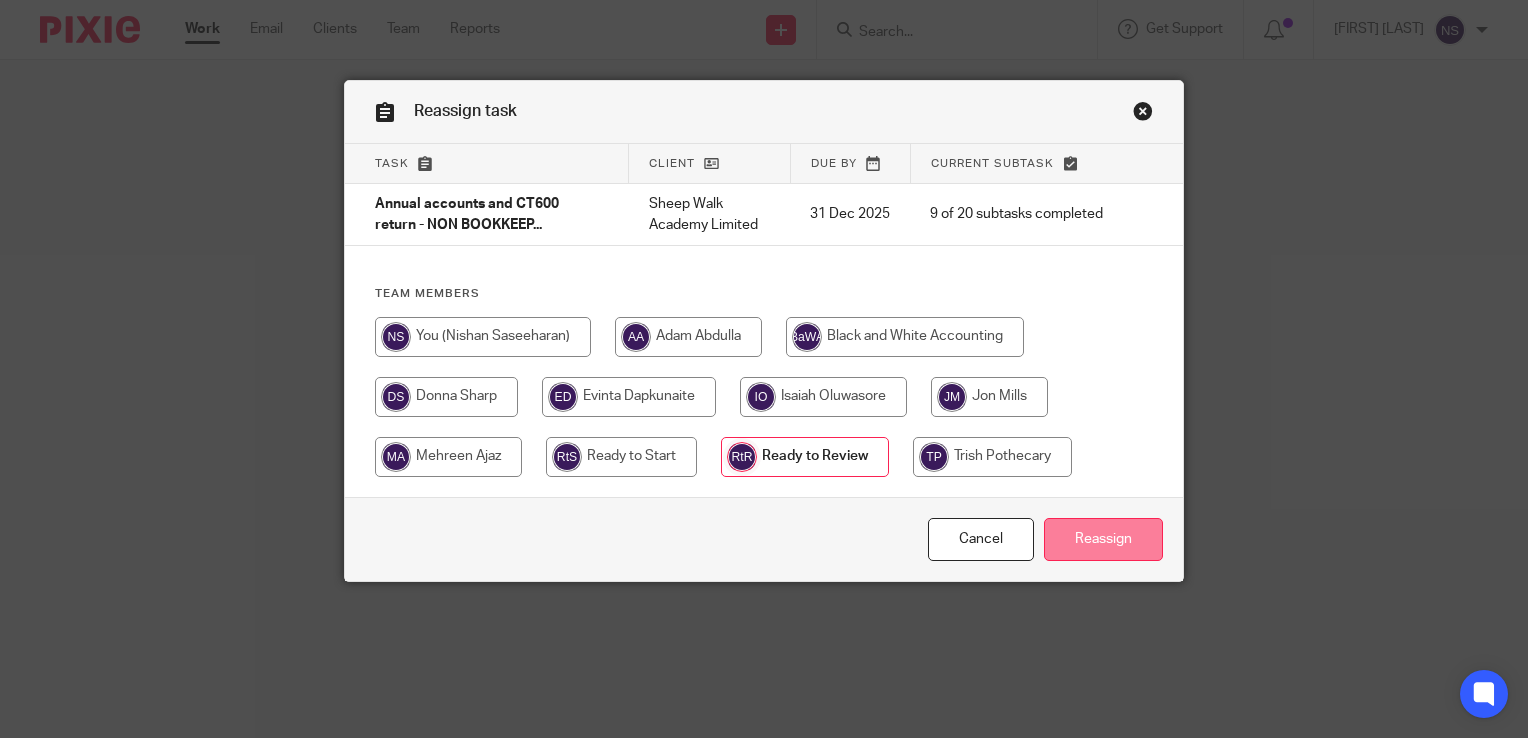click on "Reassign" at bounding box center [1103, 539] 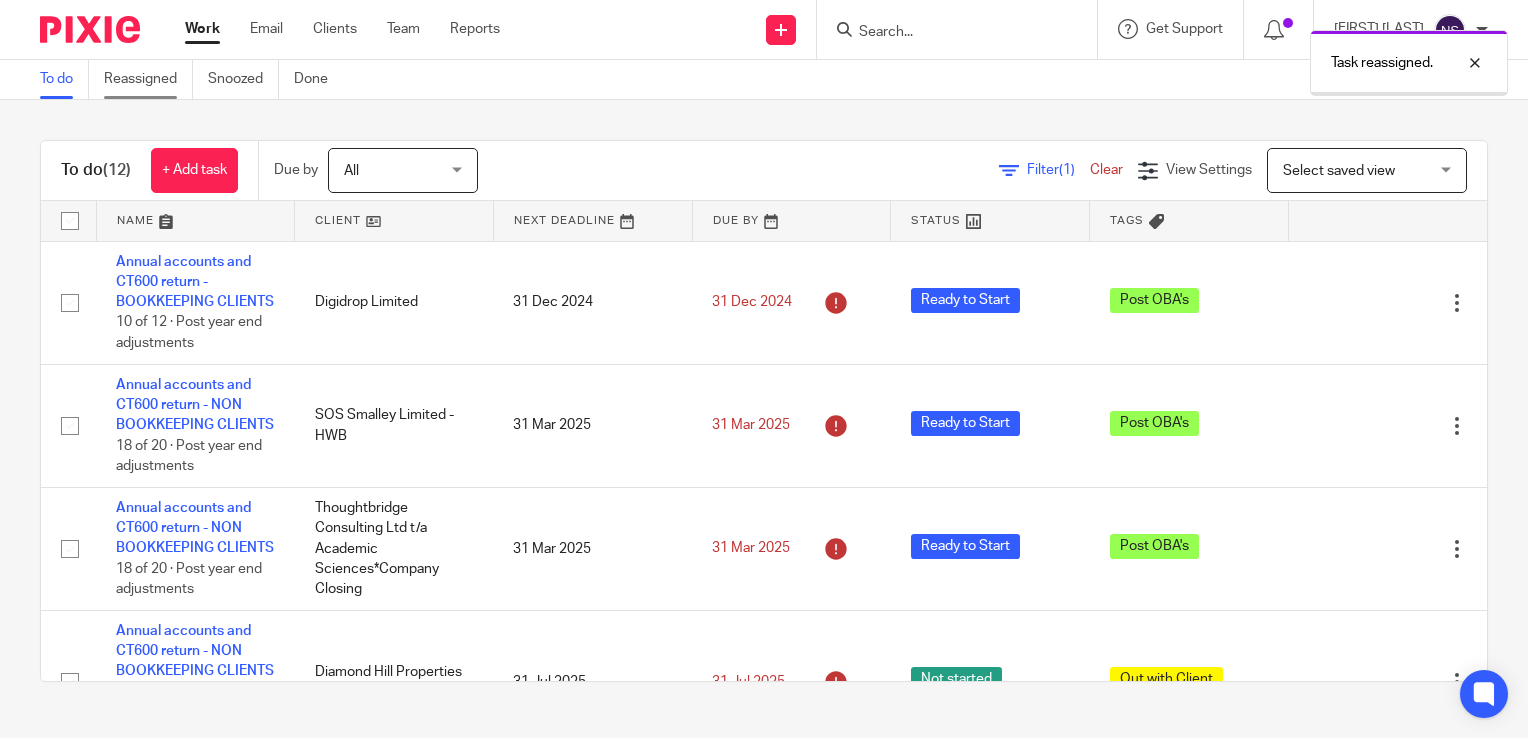 scroll, scrollTop: 0, scrollLeft: 0, axis: both 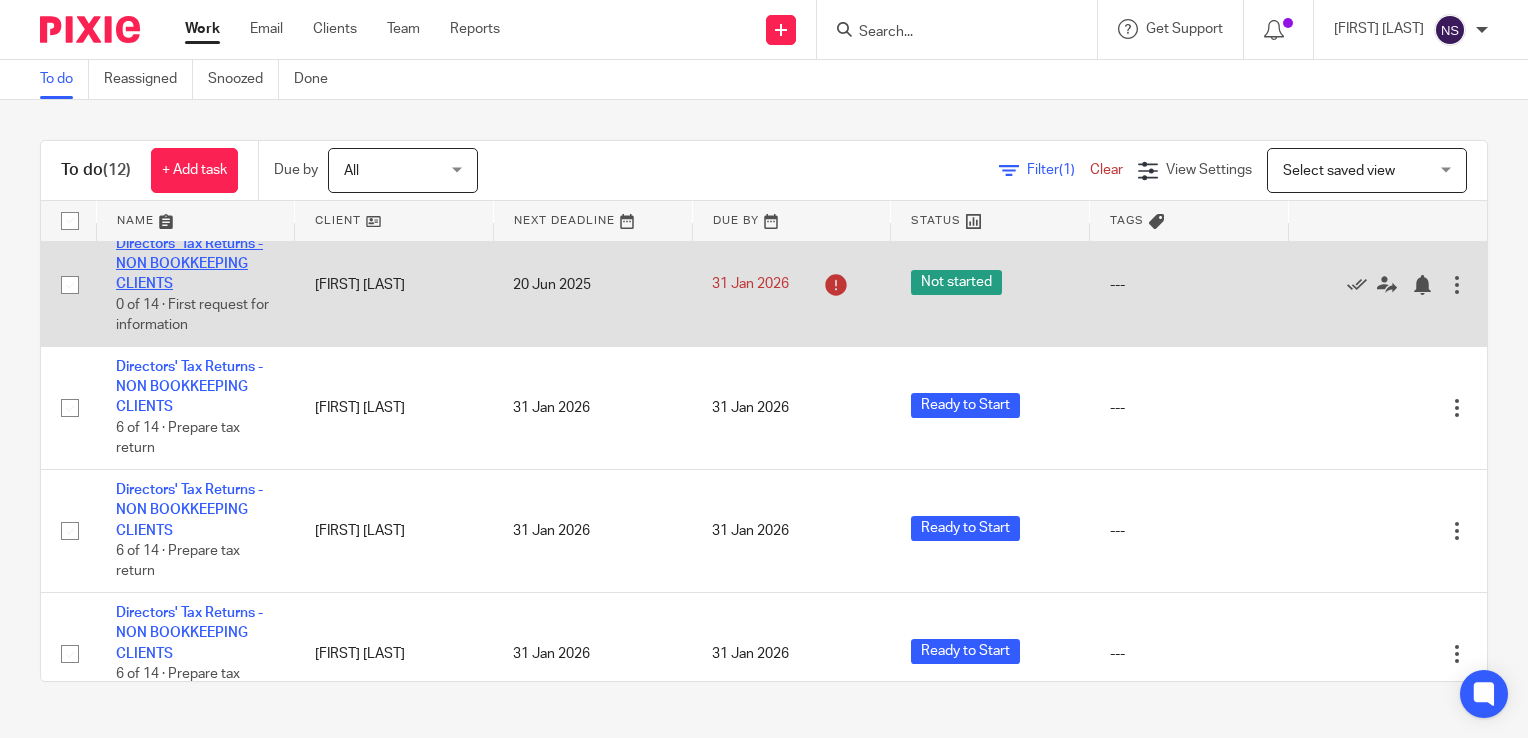 click on "Directors' Tax Returns - NON BOOKKEEPING CLIENTS" at bounding box center (189, 264) 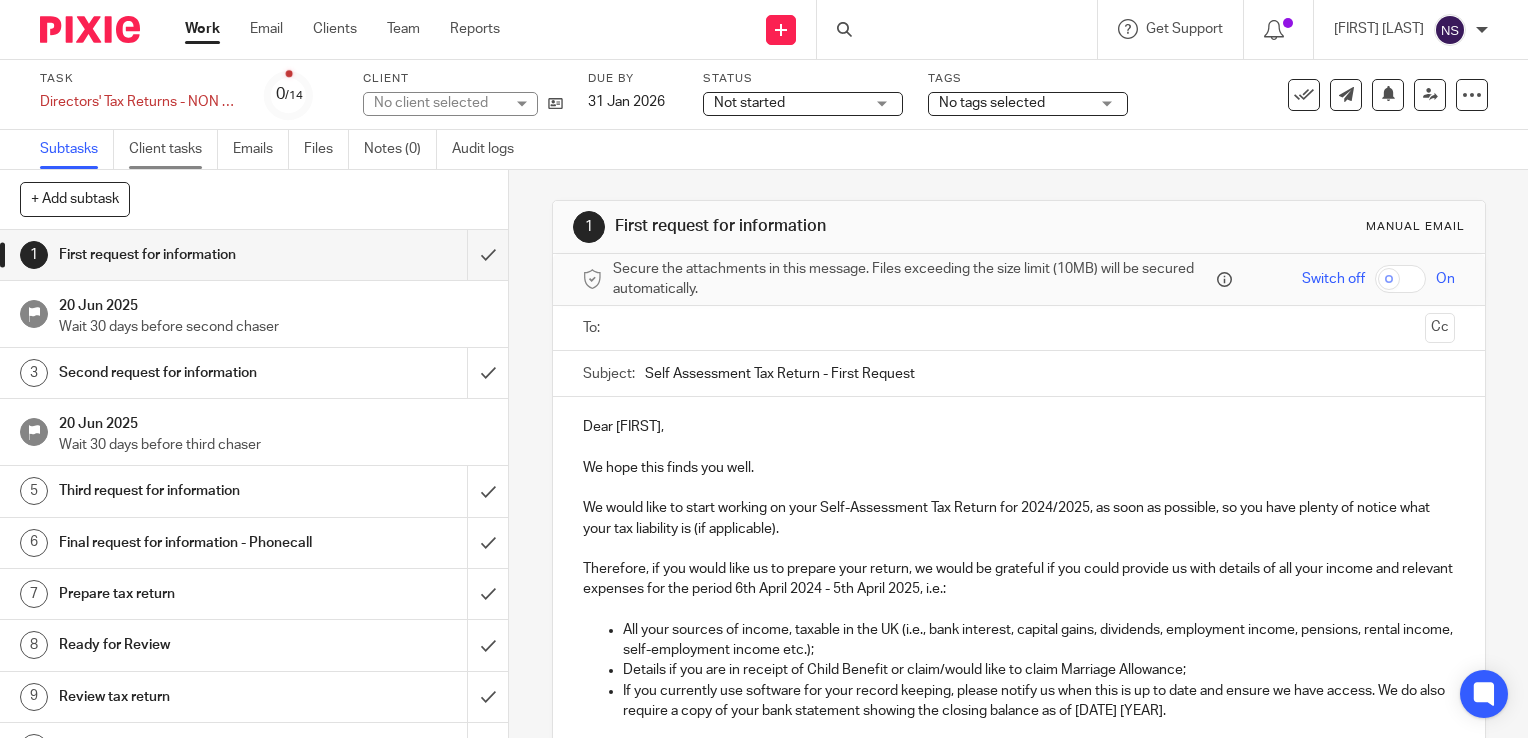 scroll, scrollTop: 0, scrollLeft: 0, axis: both 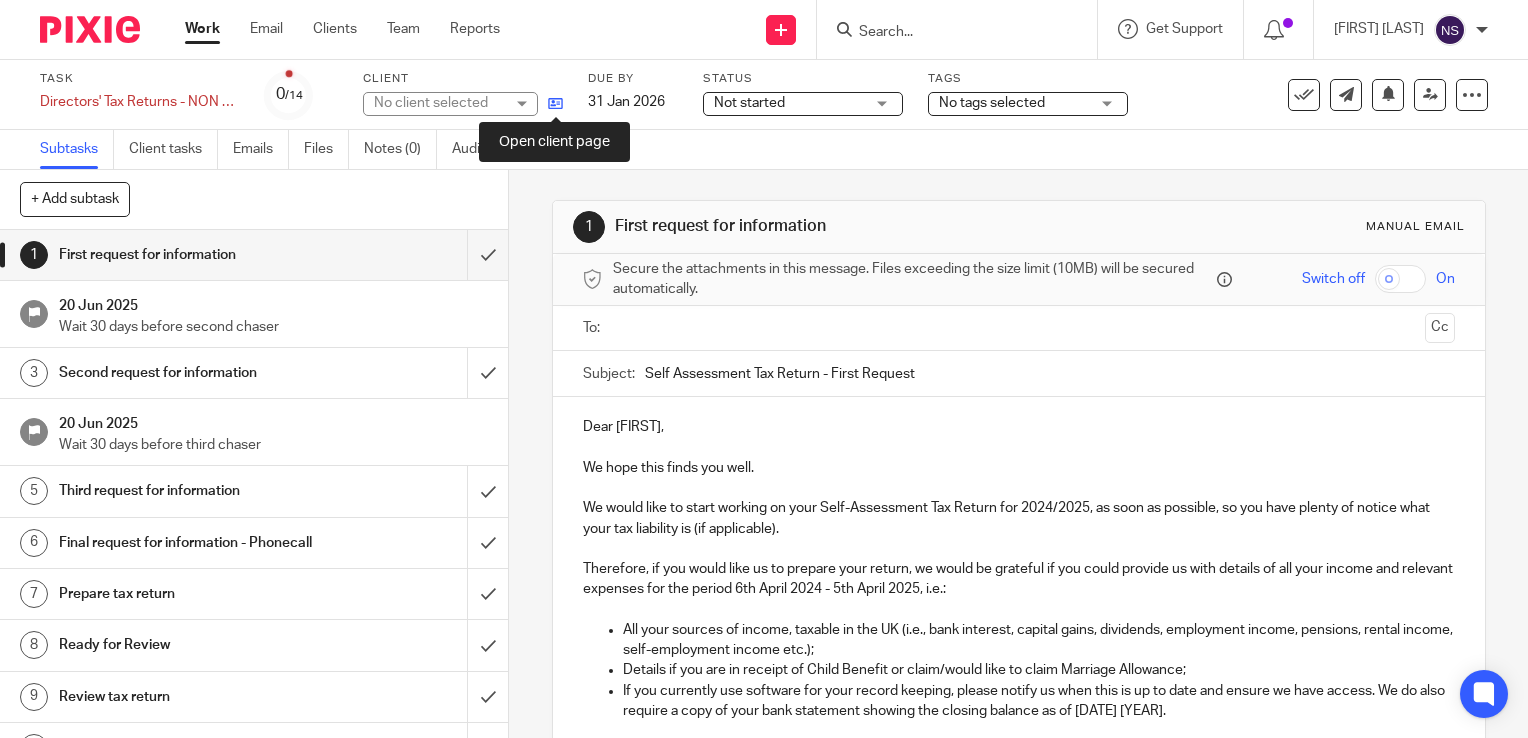click at bounding box center (555, 103) 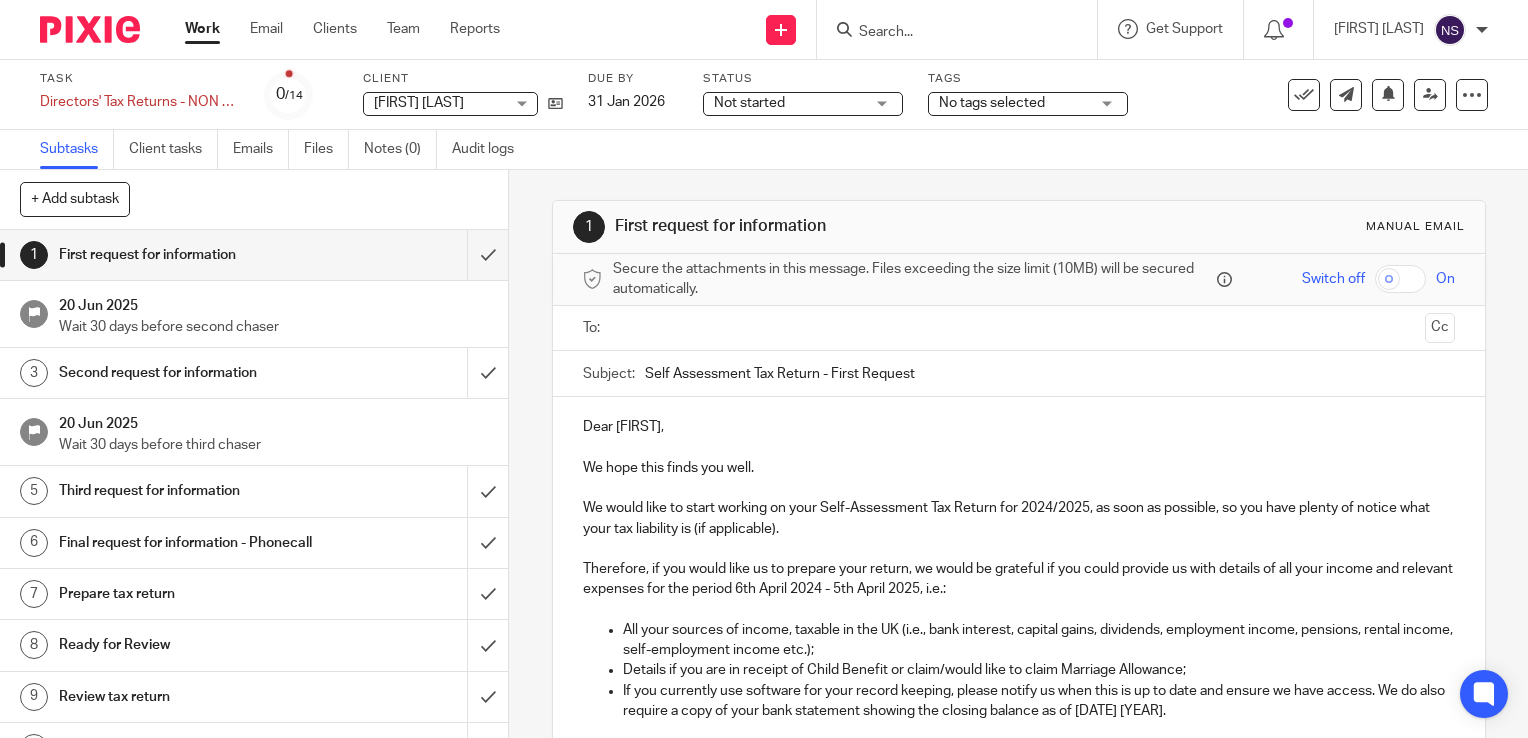 click at bounding box center [90, 29] 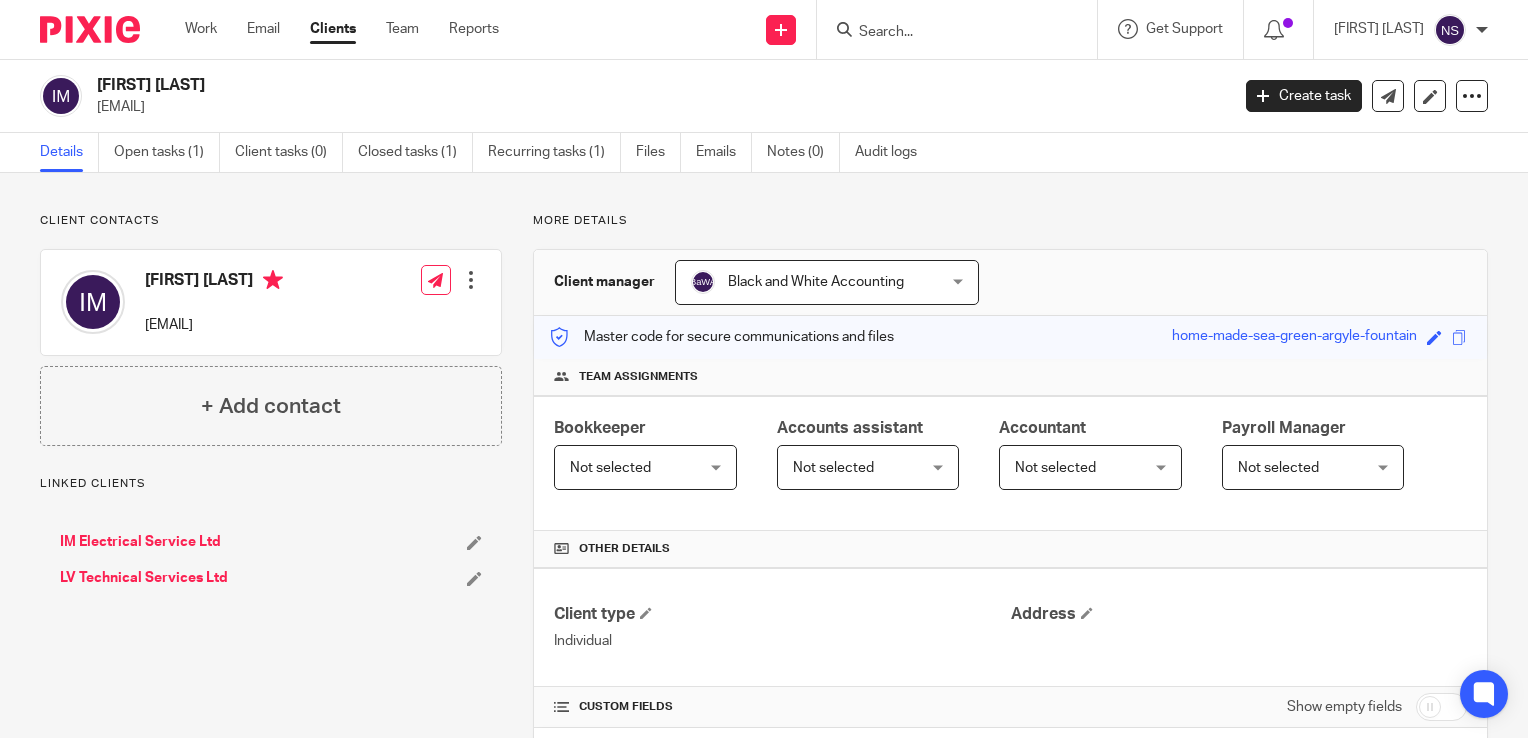 scroll, scrollTop: 0, scrollLeft: 0, axis: both 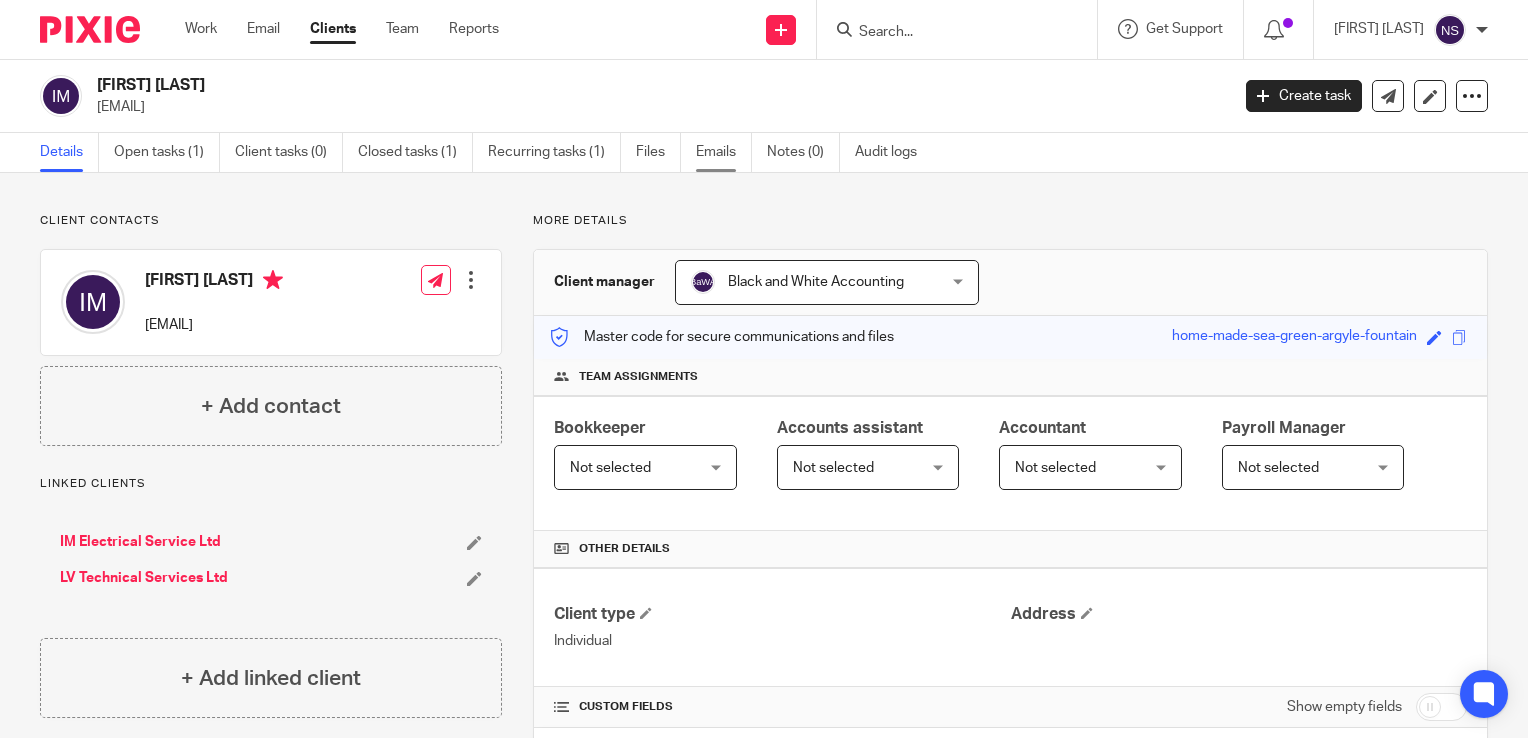 click on "Emails" at bounding box center [724, 152] 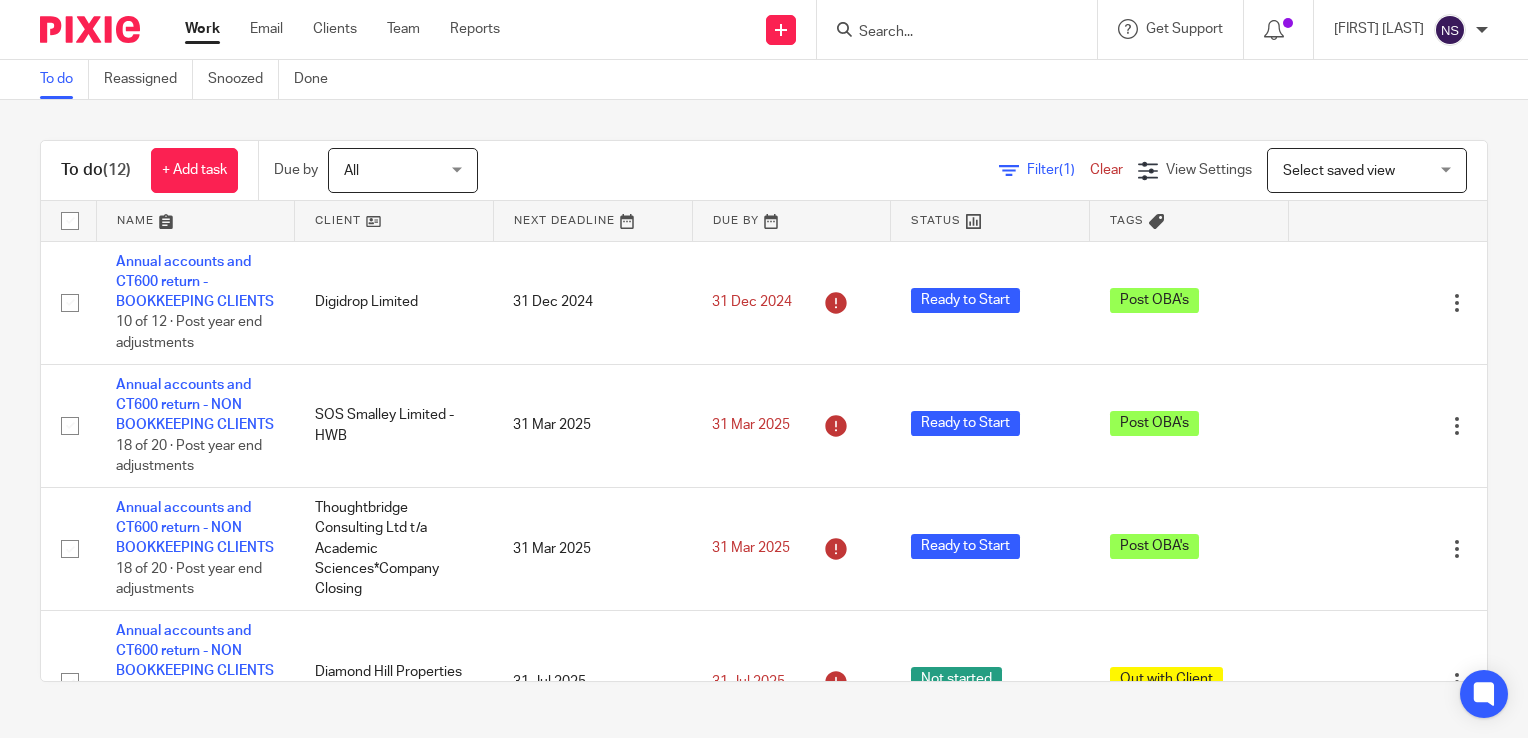 scroll, scrollTop: 0, scrollLeft: 0, axis: both 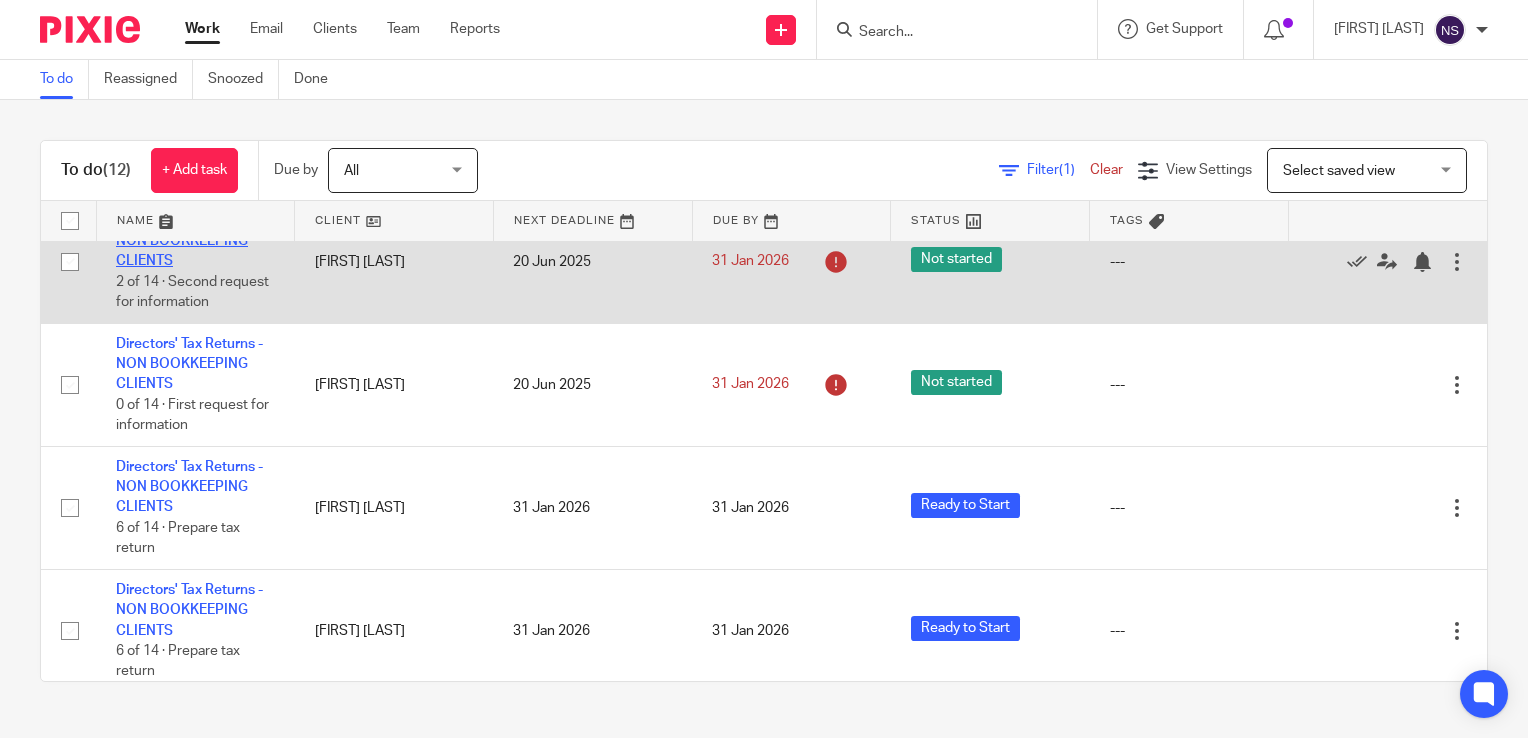 click on "Directors' Tax Returns - NON BOOKKEEPING CLIENTS" at bounding box center [189, 241] 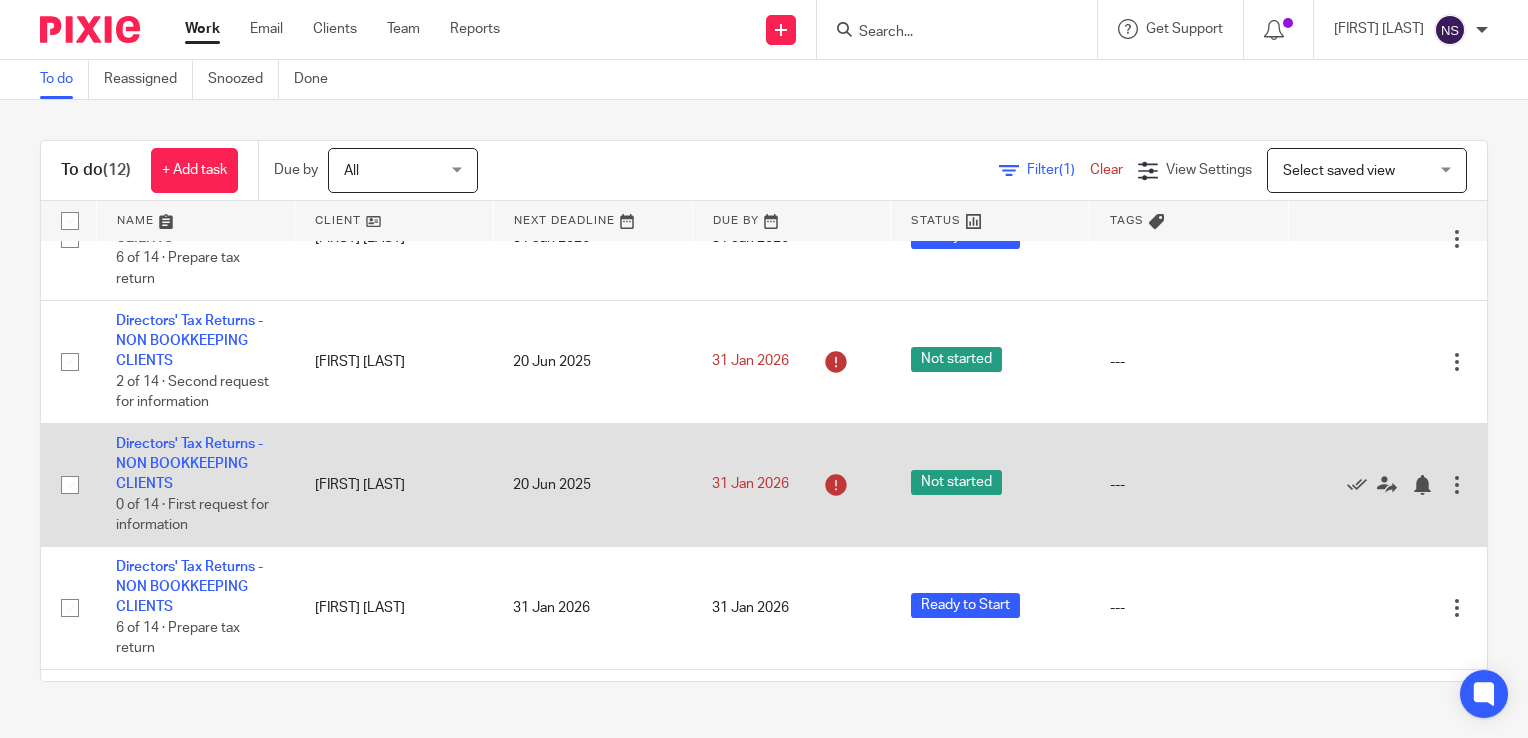 scroll, scrollTop: 687, scrollLeft: 0, axis: vertical 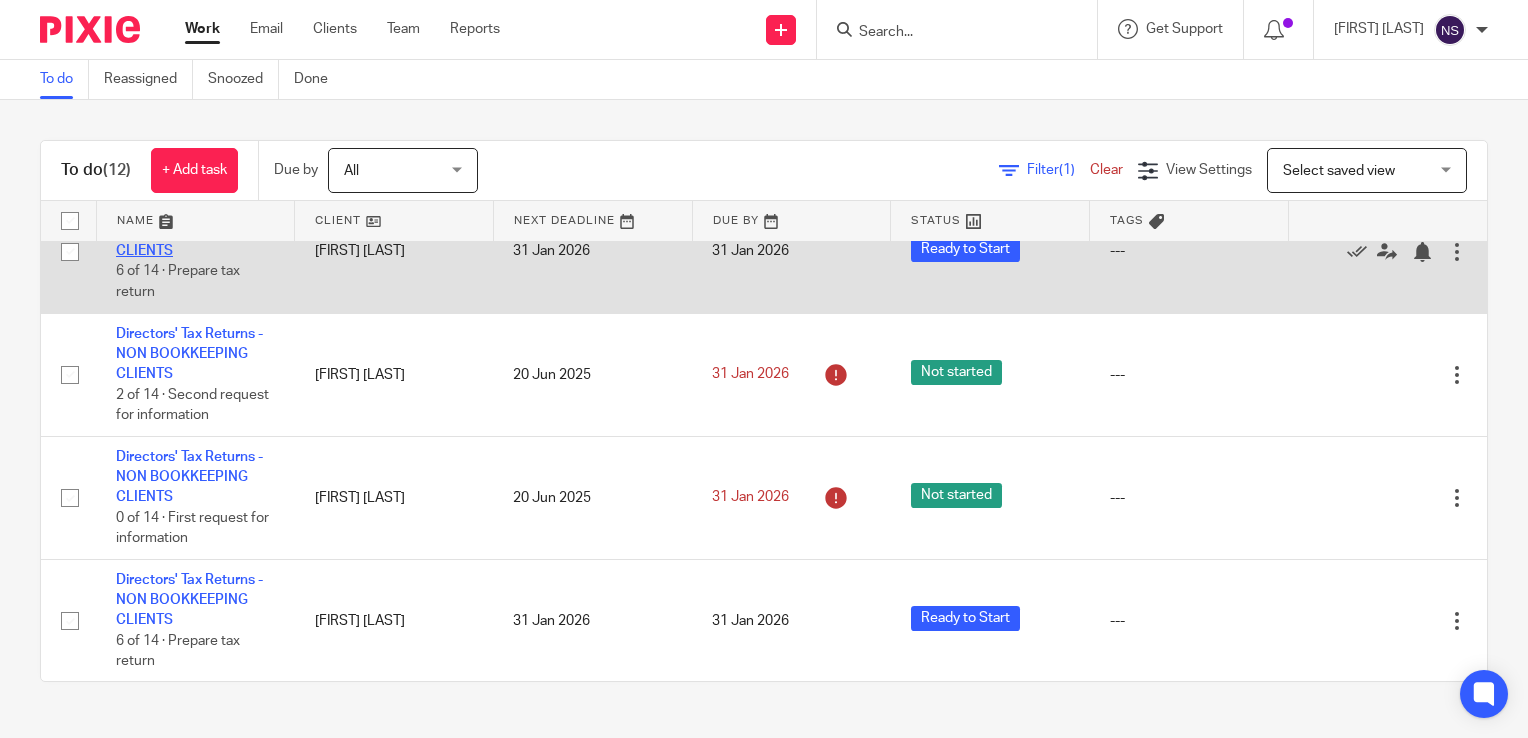 click on "Directors' Tax Returns - NON BOOKKEEPING CLIENTS" at bounding box center [189, 231] 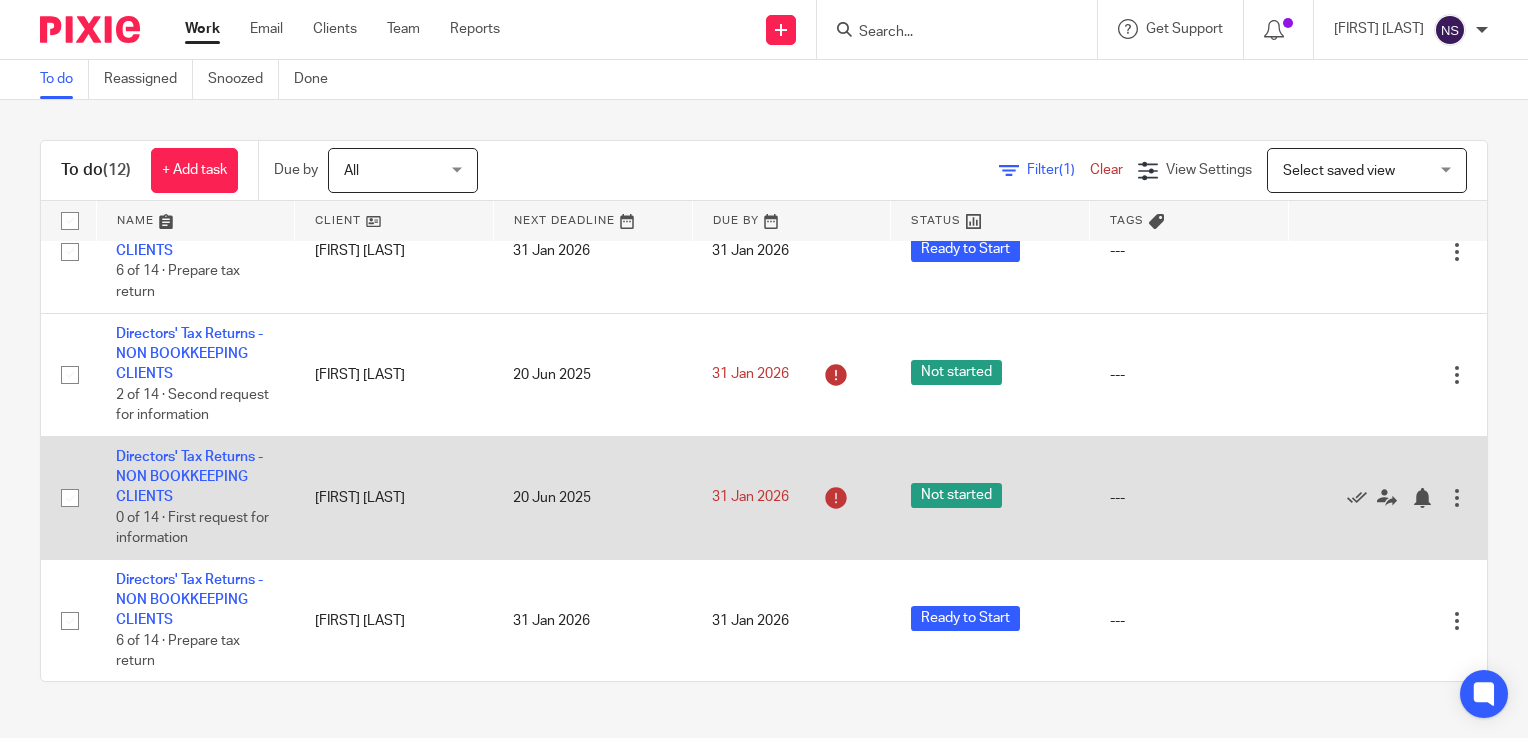 scroll, scrollTop: 587, scrollLeft: 0, axis: vertical 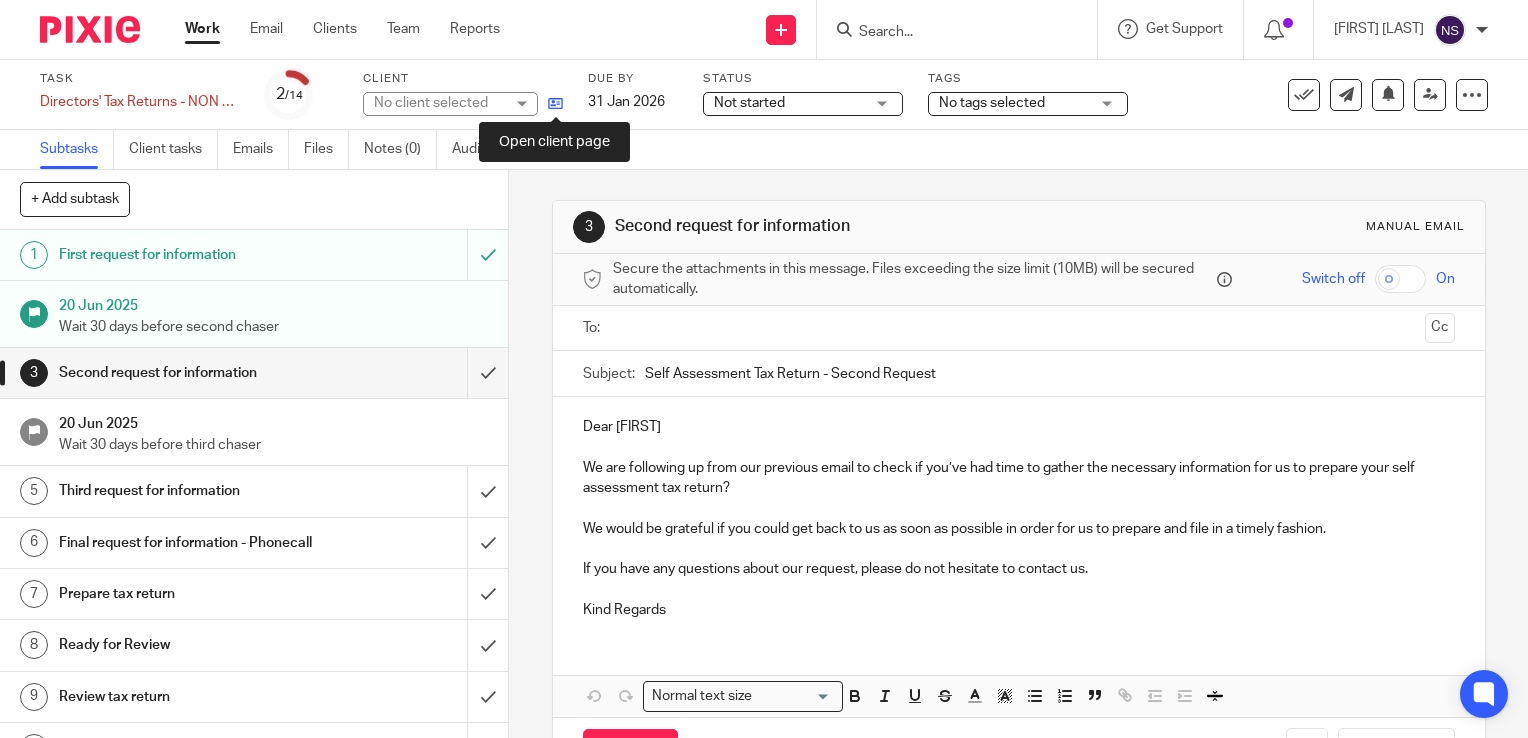 click at bounding box center (555, 103) 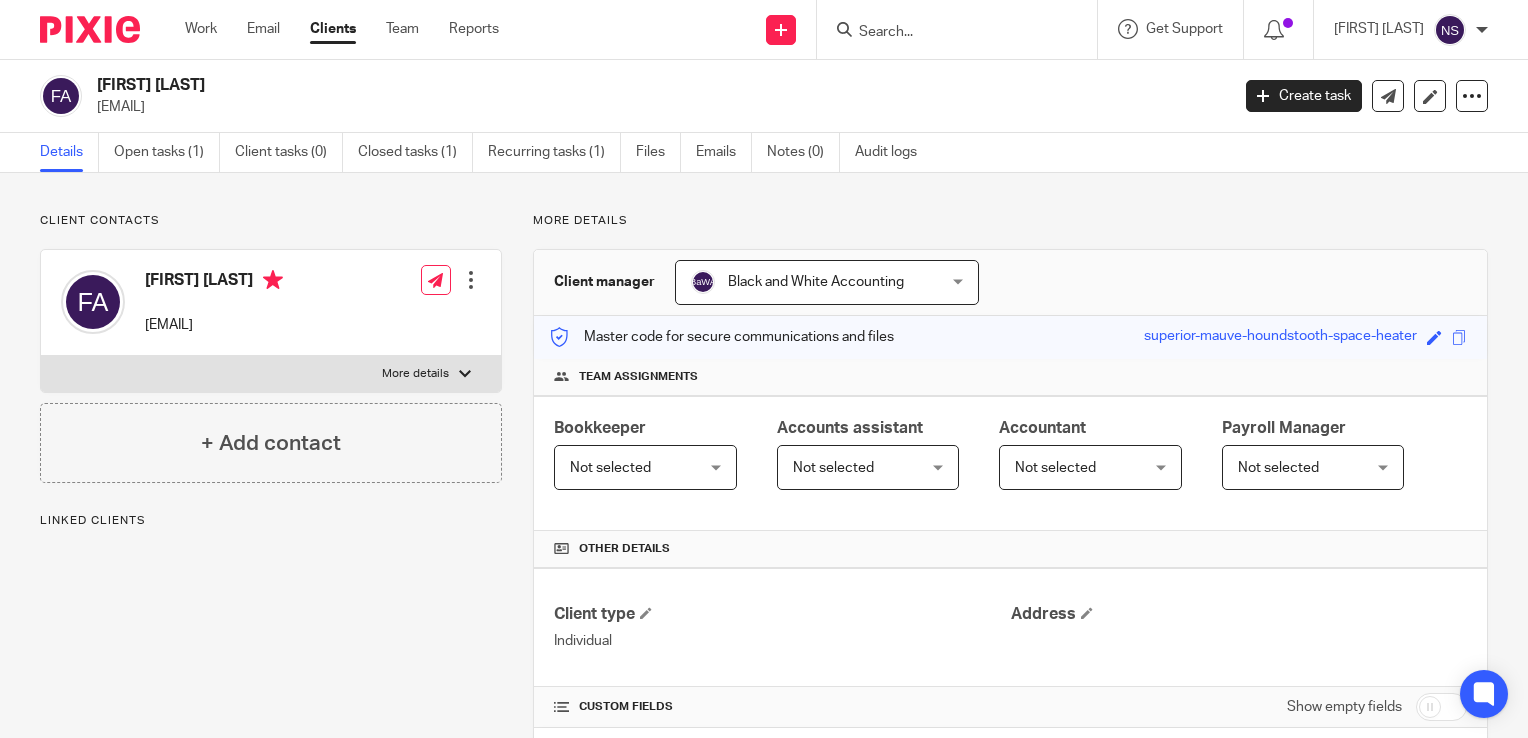 scroll, scrollTop: 0, scrollLeft: 0, axis: both 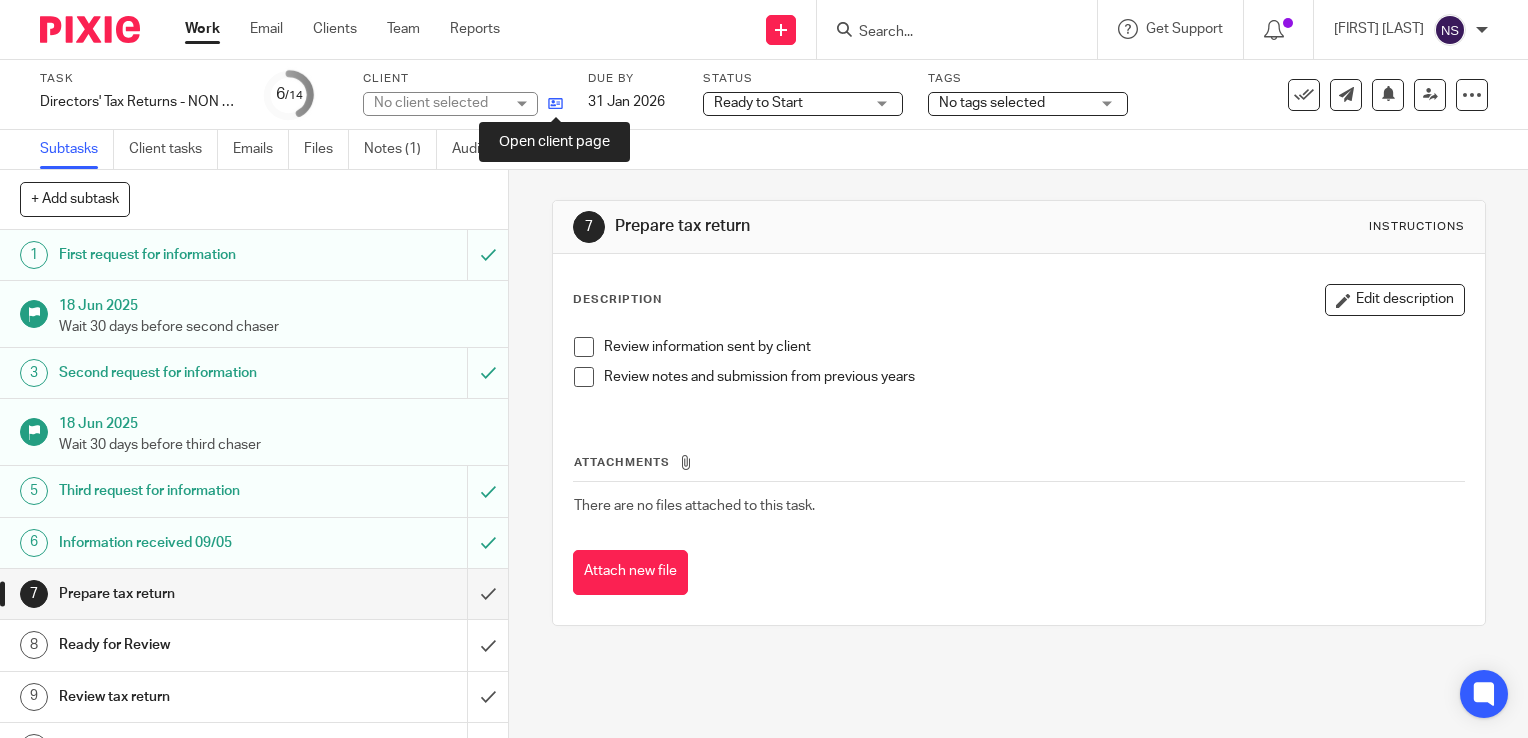 click at bounding box center [555, 103] 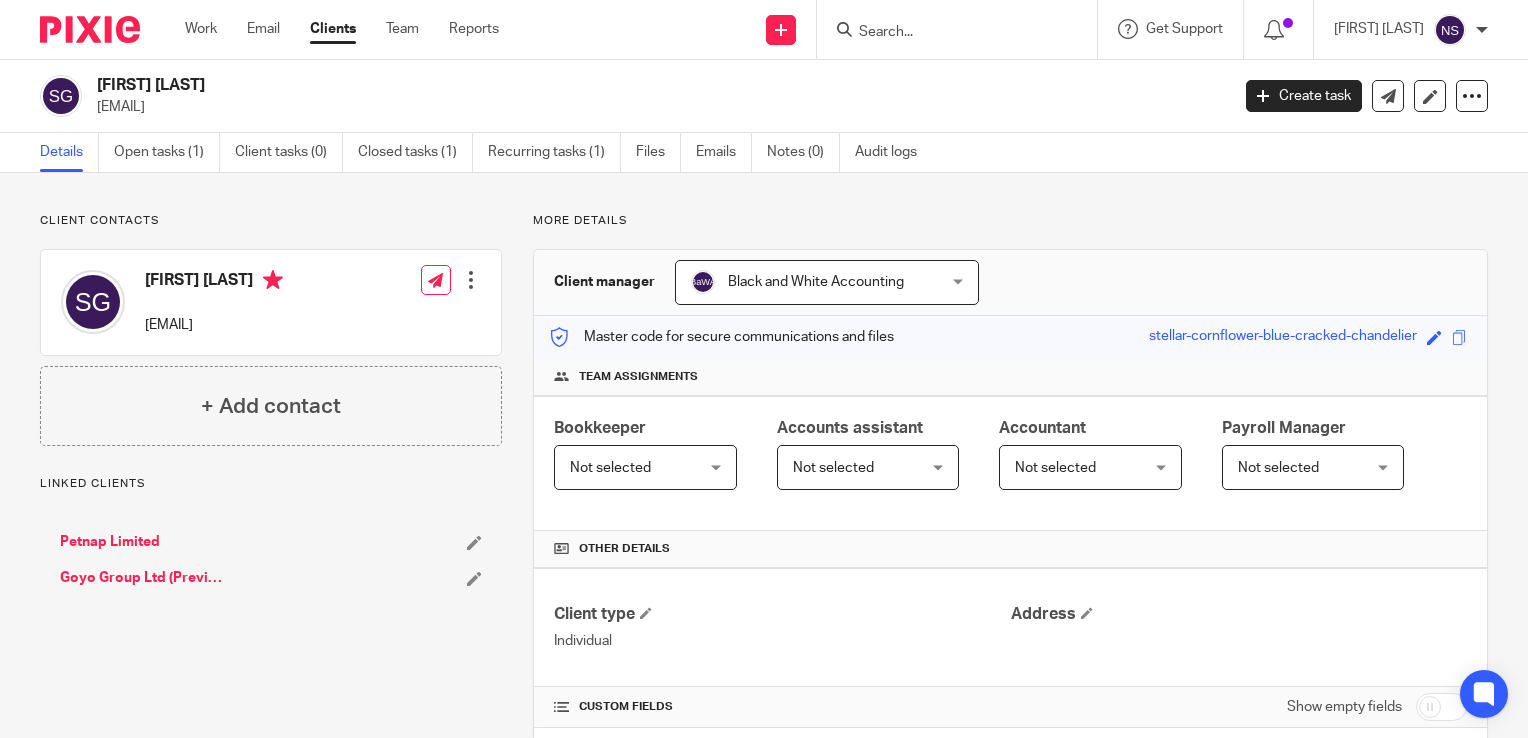 scroll, scrollTop: 0, scrollLeft: 0, axis: both 